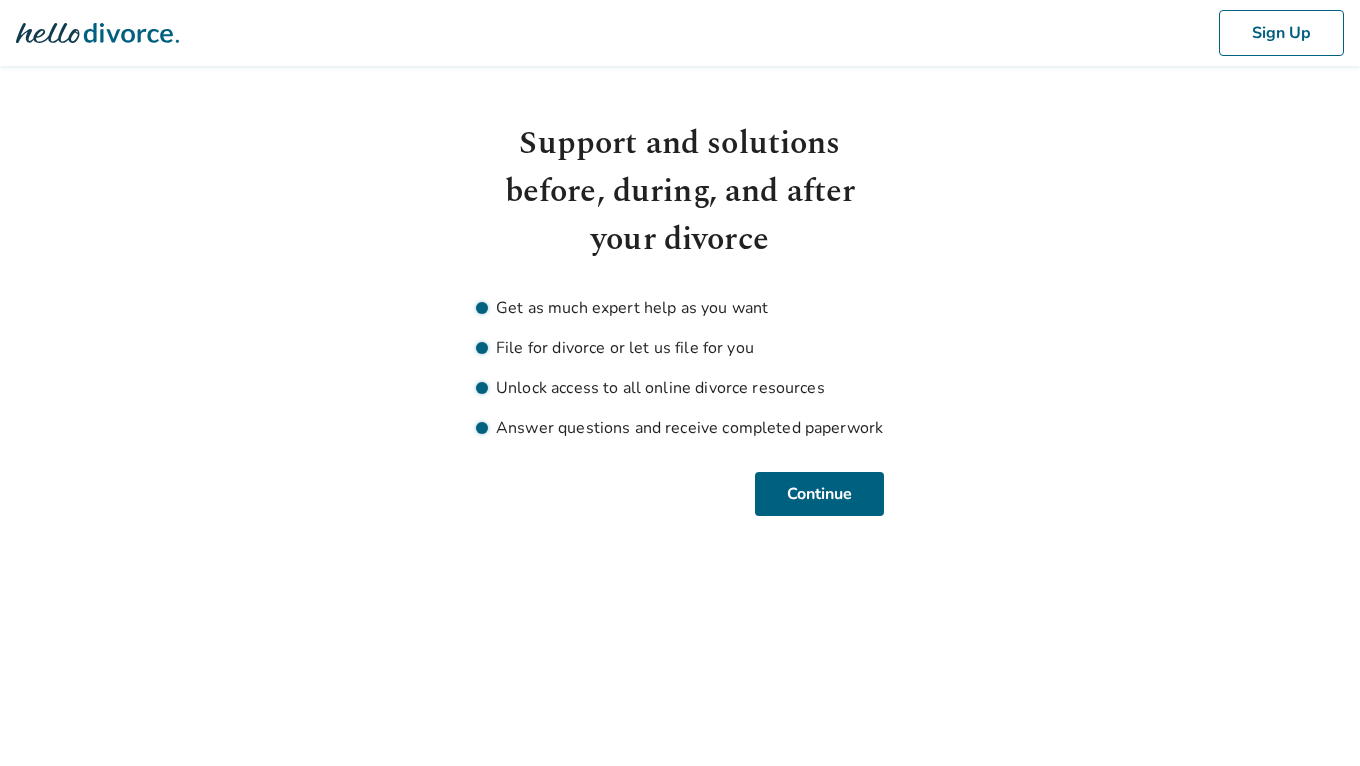 scroll, scrollTop: 0, scrollLeft: 0, axis: both 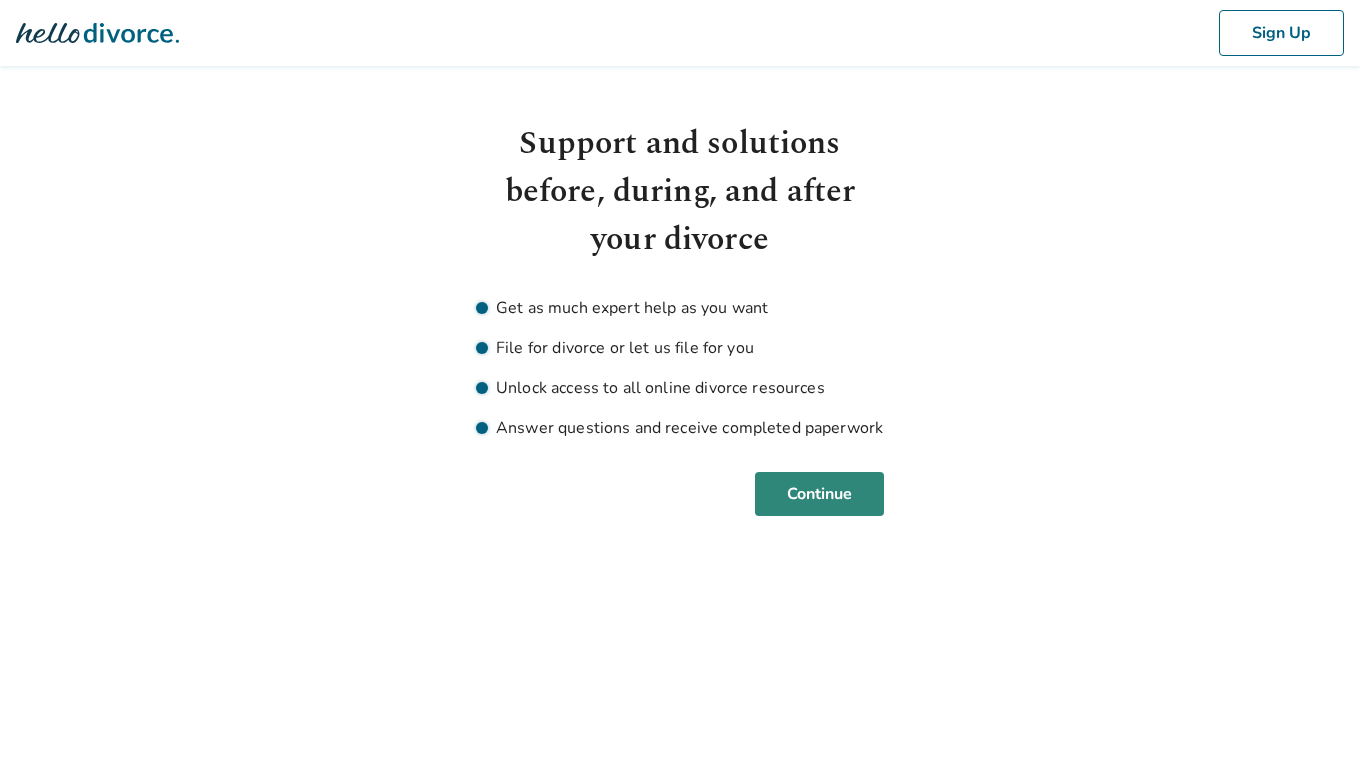 click on "Continue" at bounding box center (819, 494) 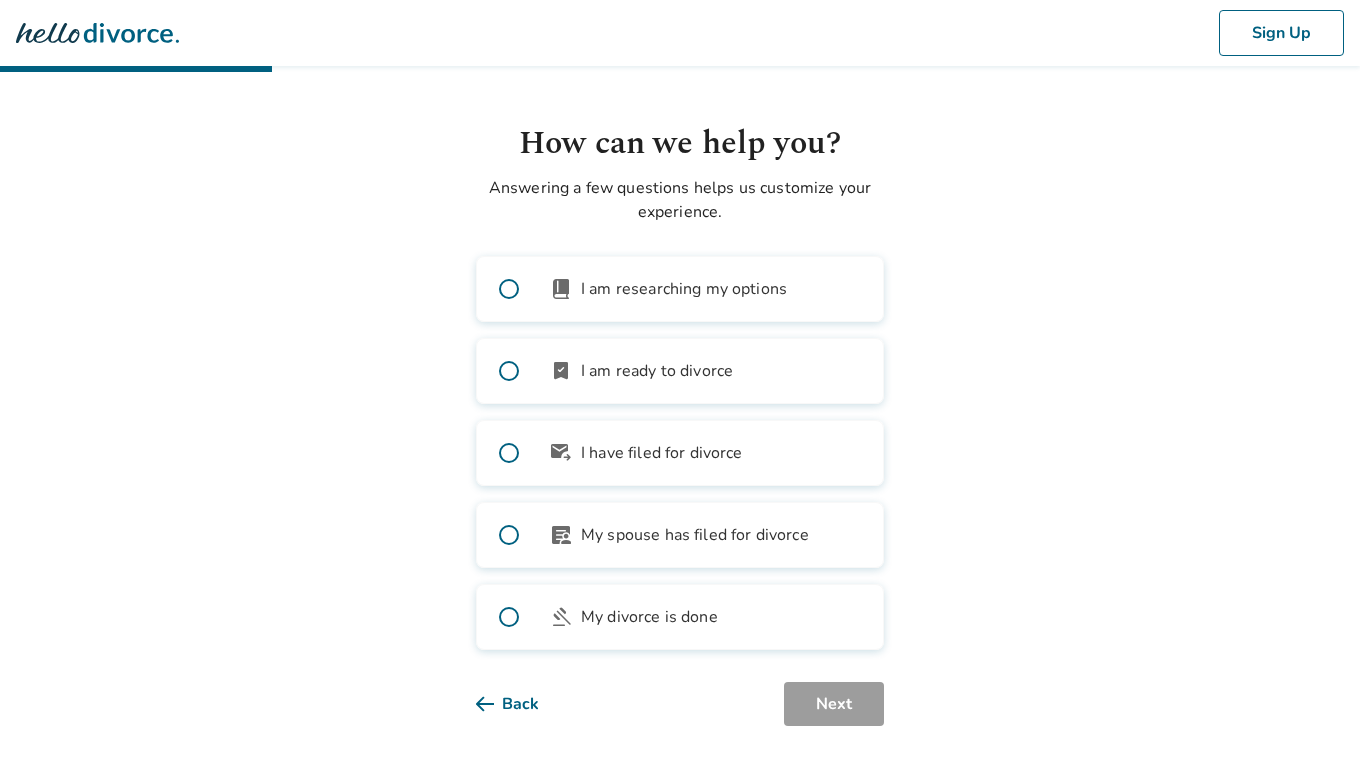 click at bounding box center (509, 371) 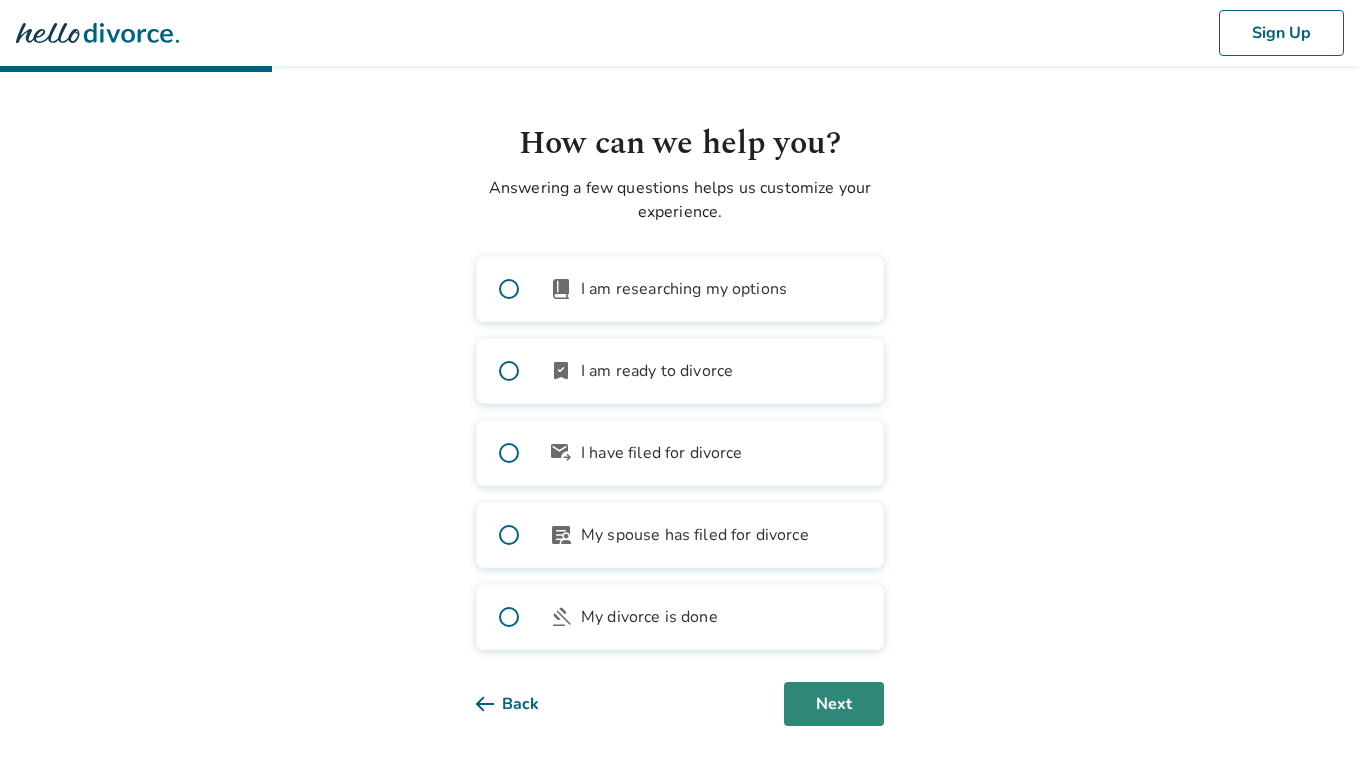 click on "Next" at bounding box center [834, 704] 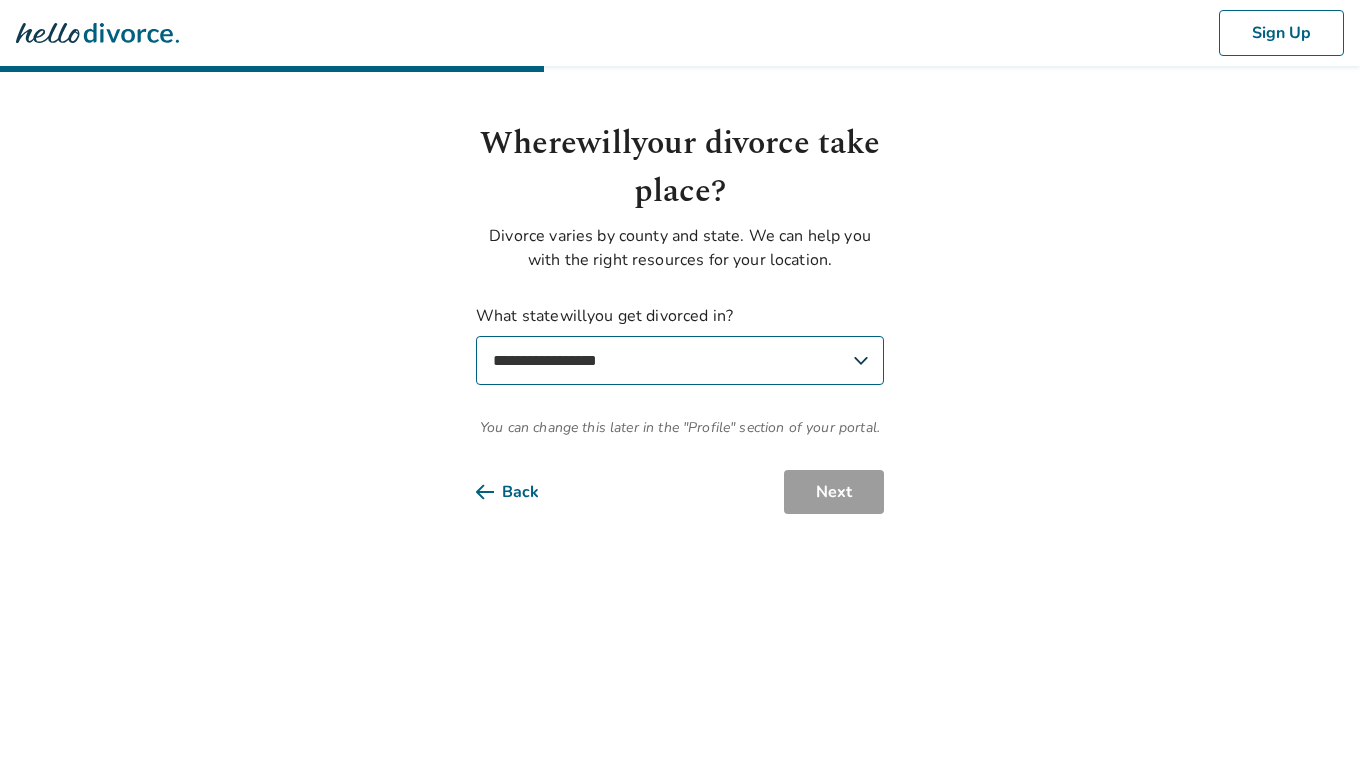 select on "**" 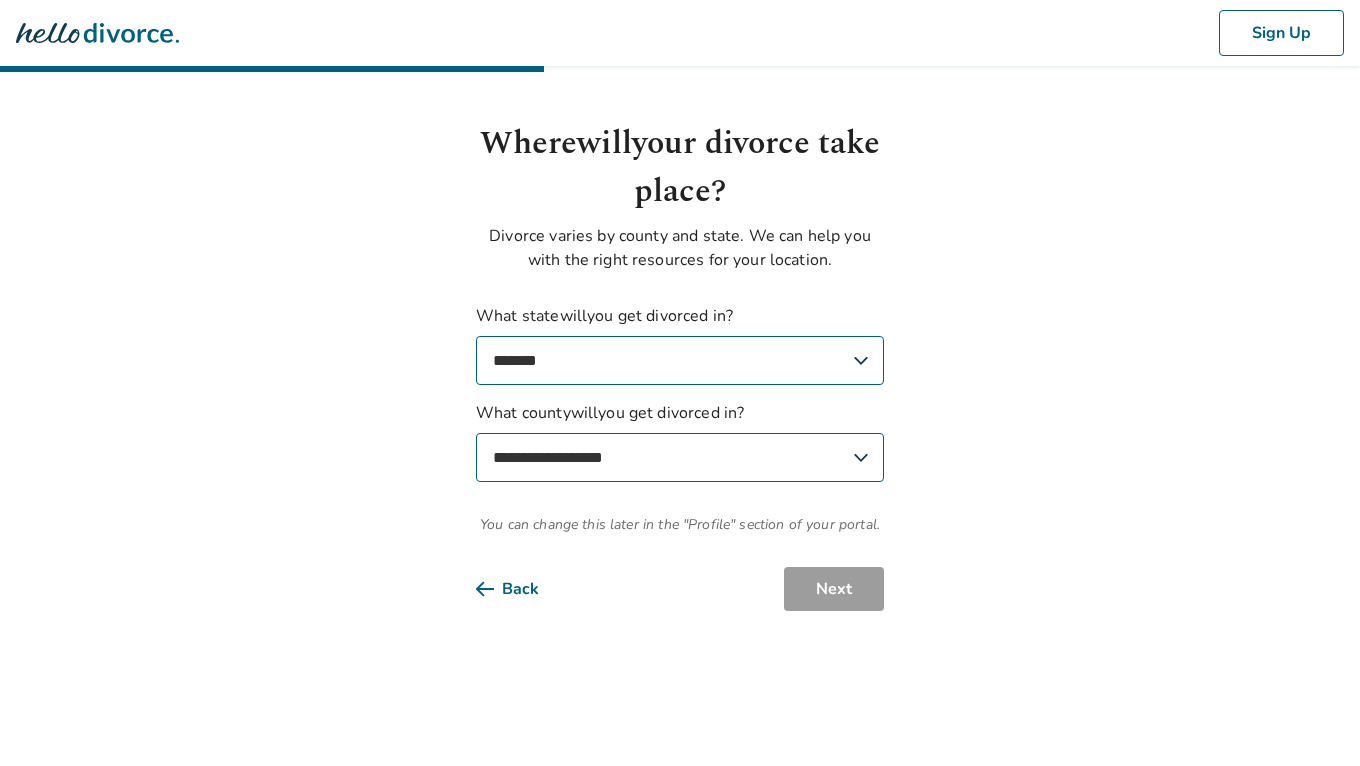 select on "**********" 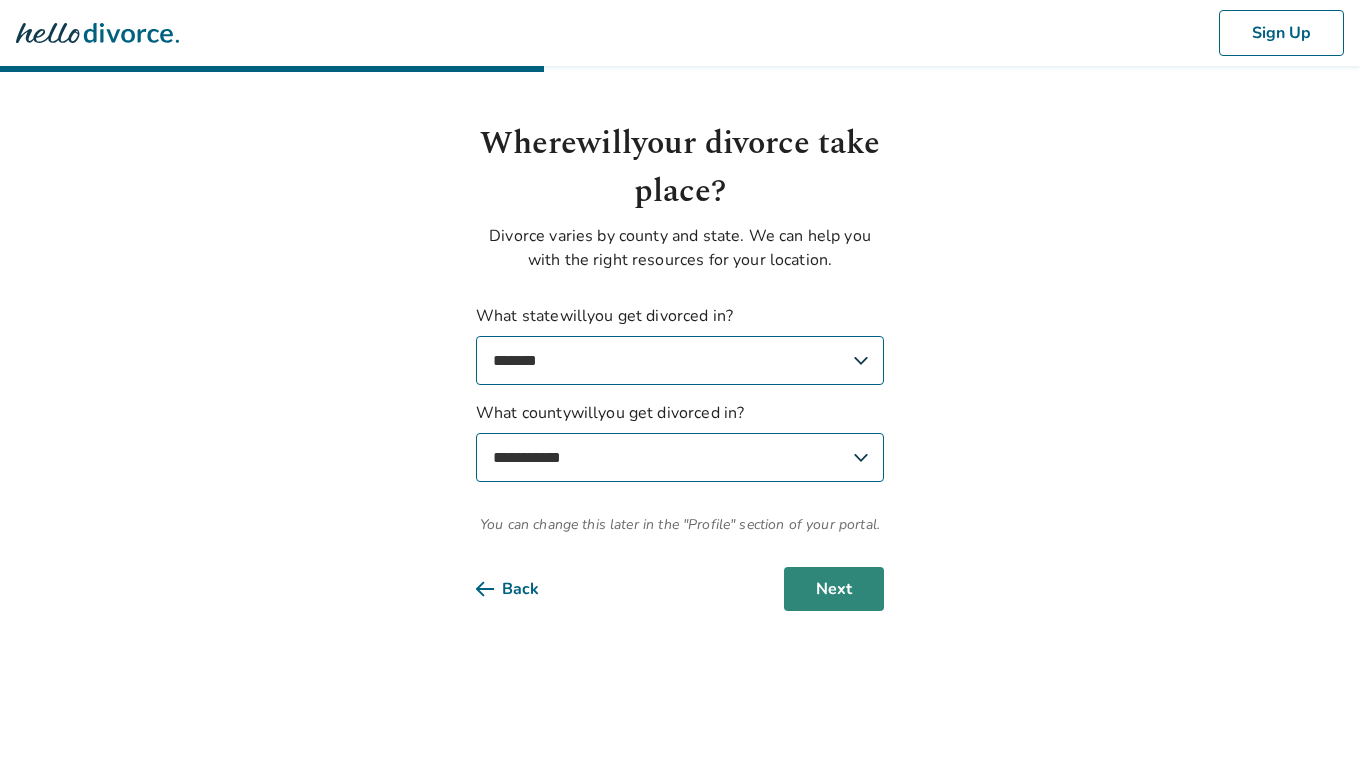 click on "Next" at bounding box center (834, 589) 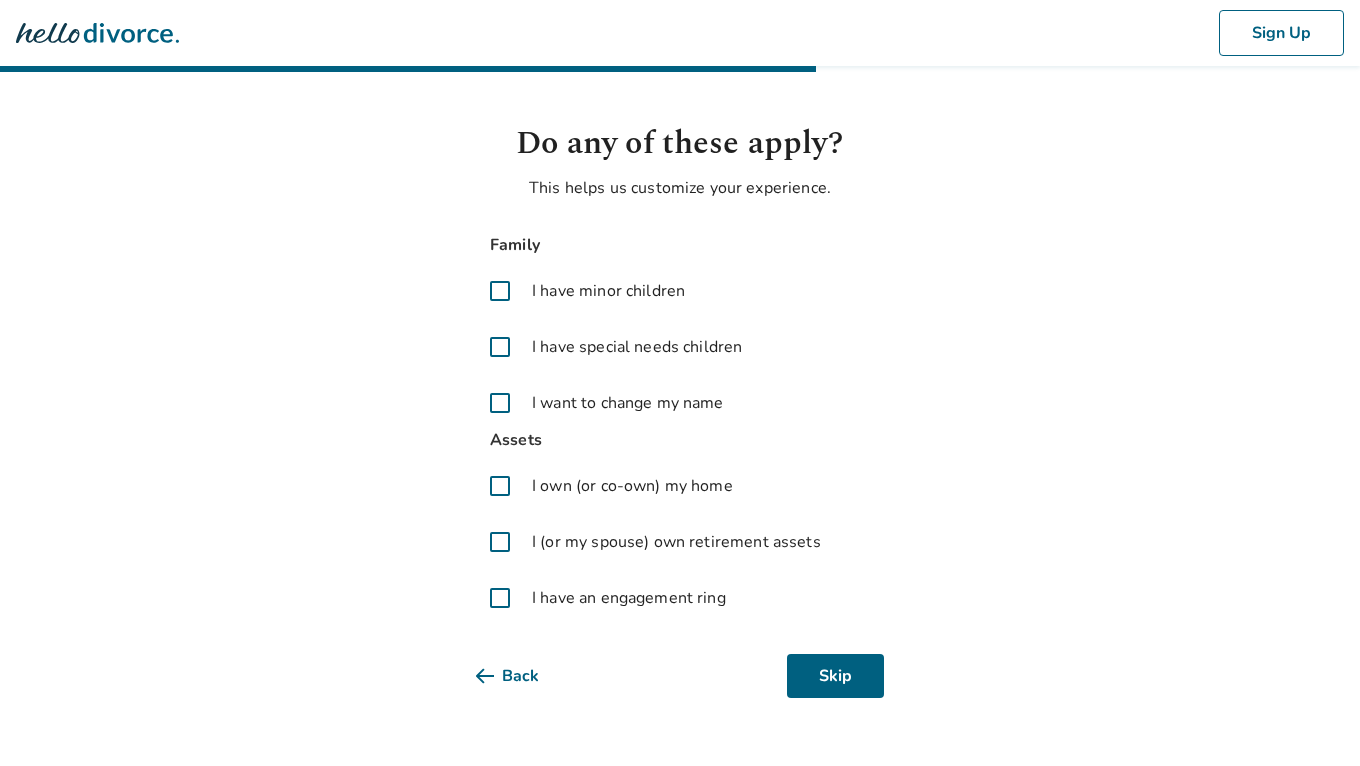 click at bounding box center [500, 486] 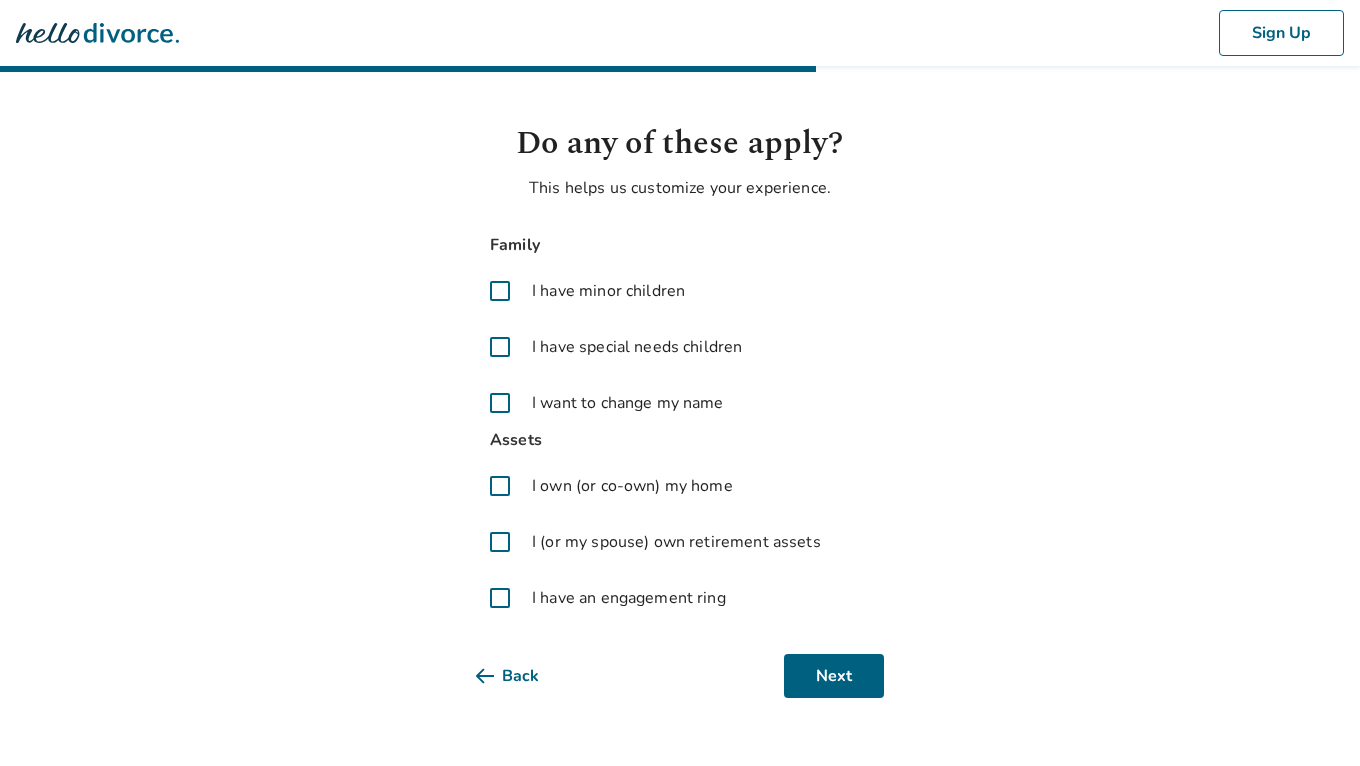 click at bounding box center [500, 542] 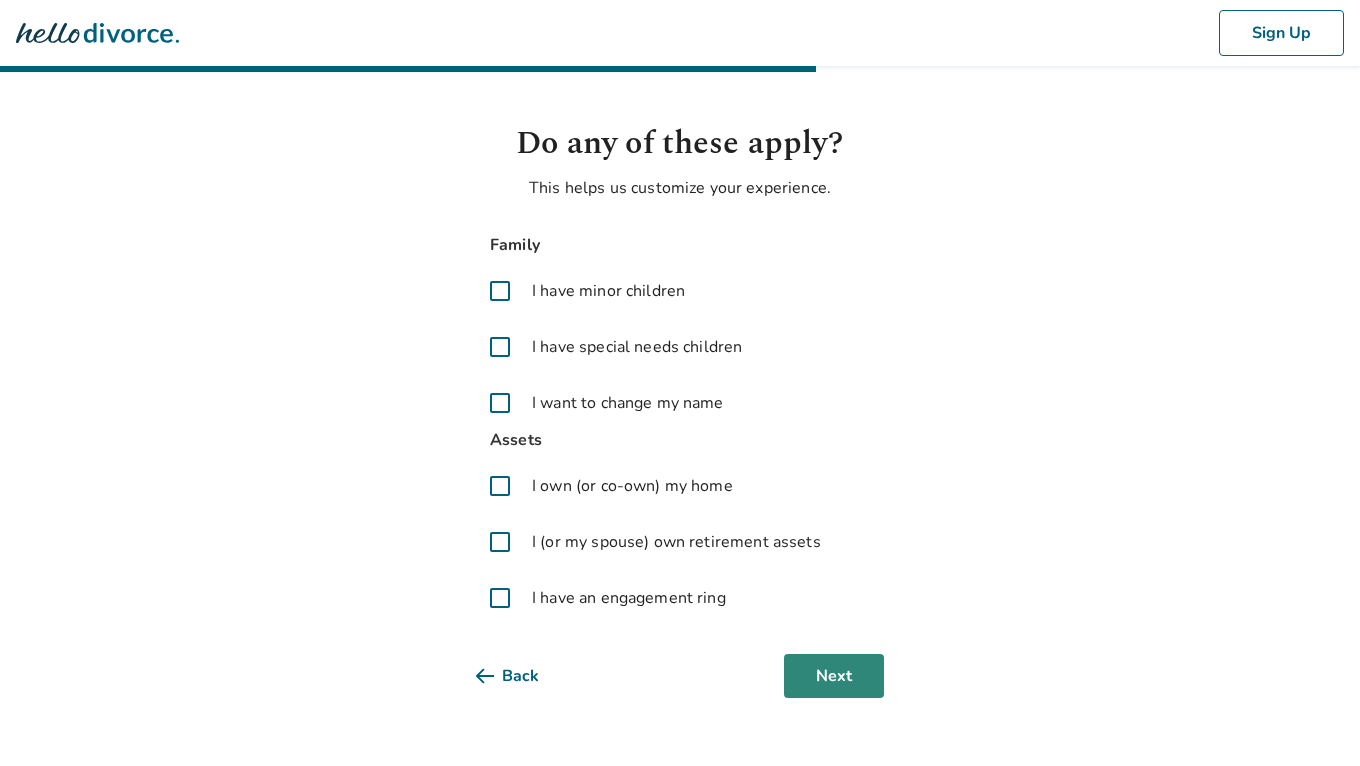 click on "Next" at bounding box center (834, 676) 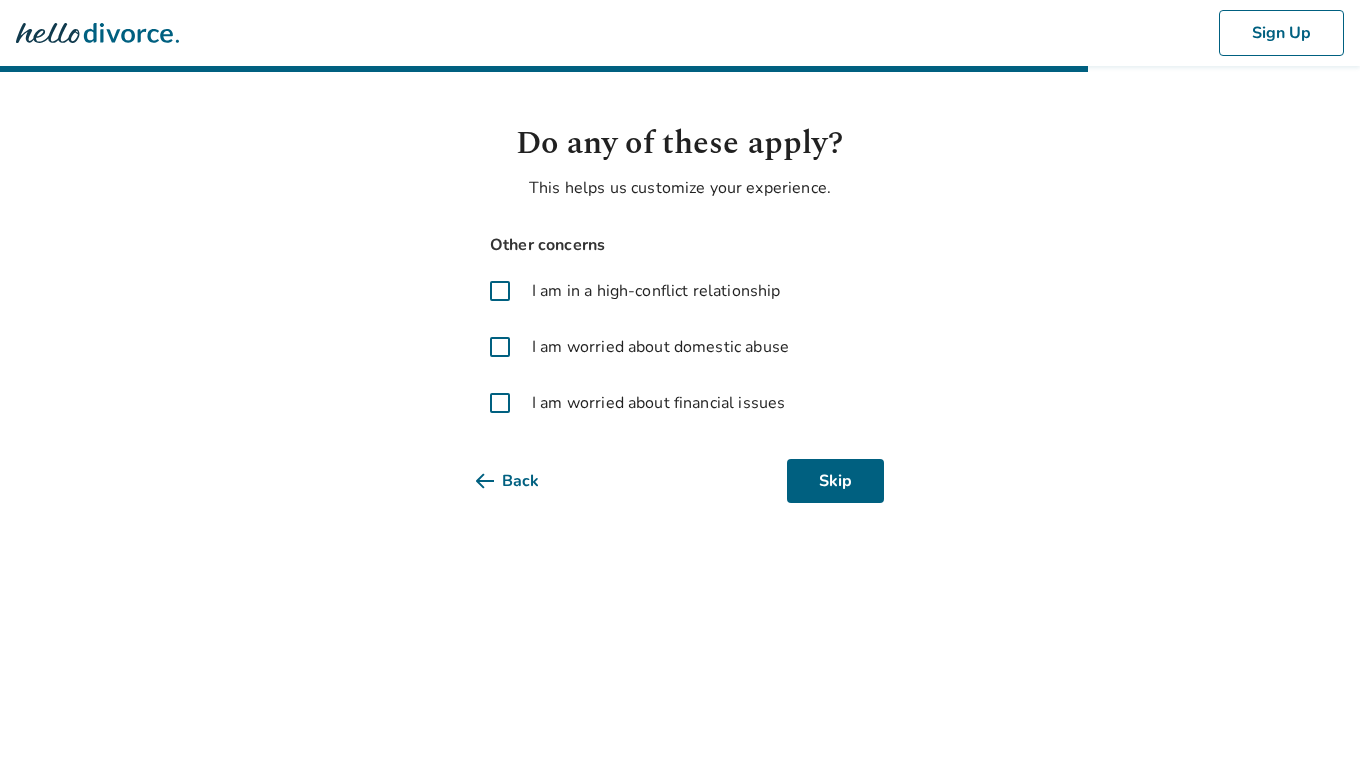 click at bounding box center [500, 403] 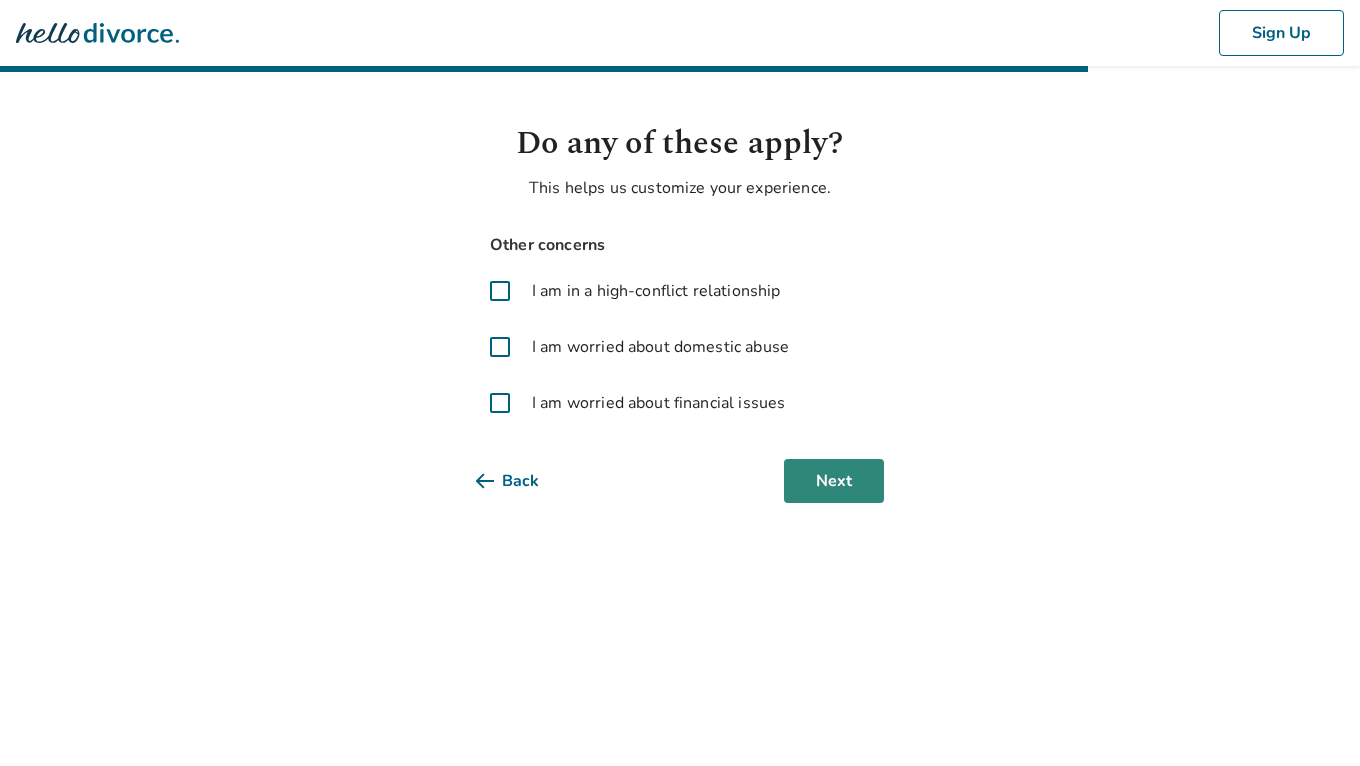click on "Next" at bounding box center (834, 481) 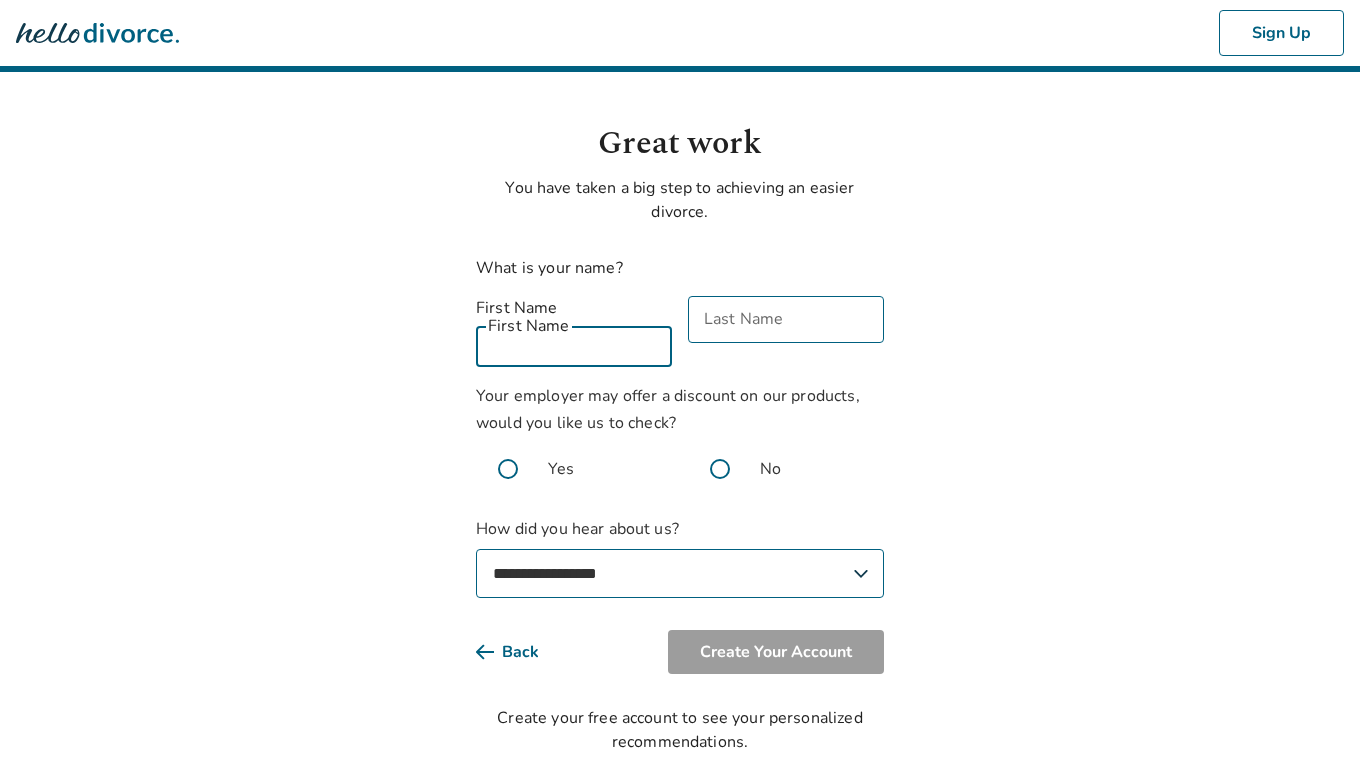 click on "First Name" at bounding box center (574, 343) 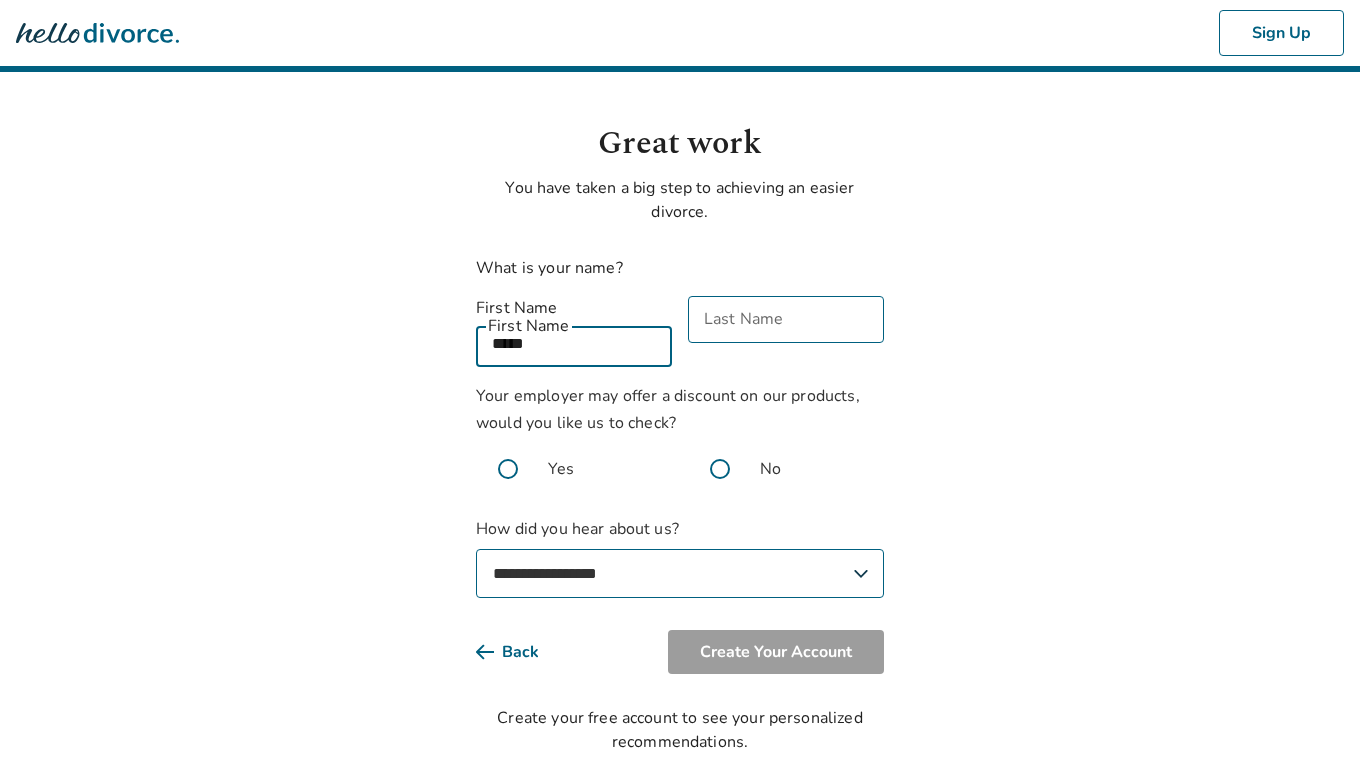 type on "*****" 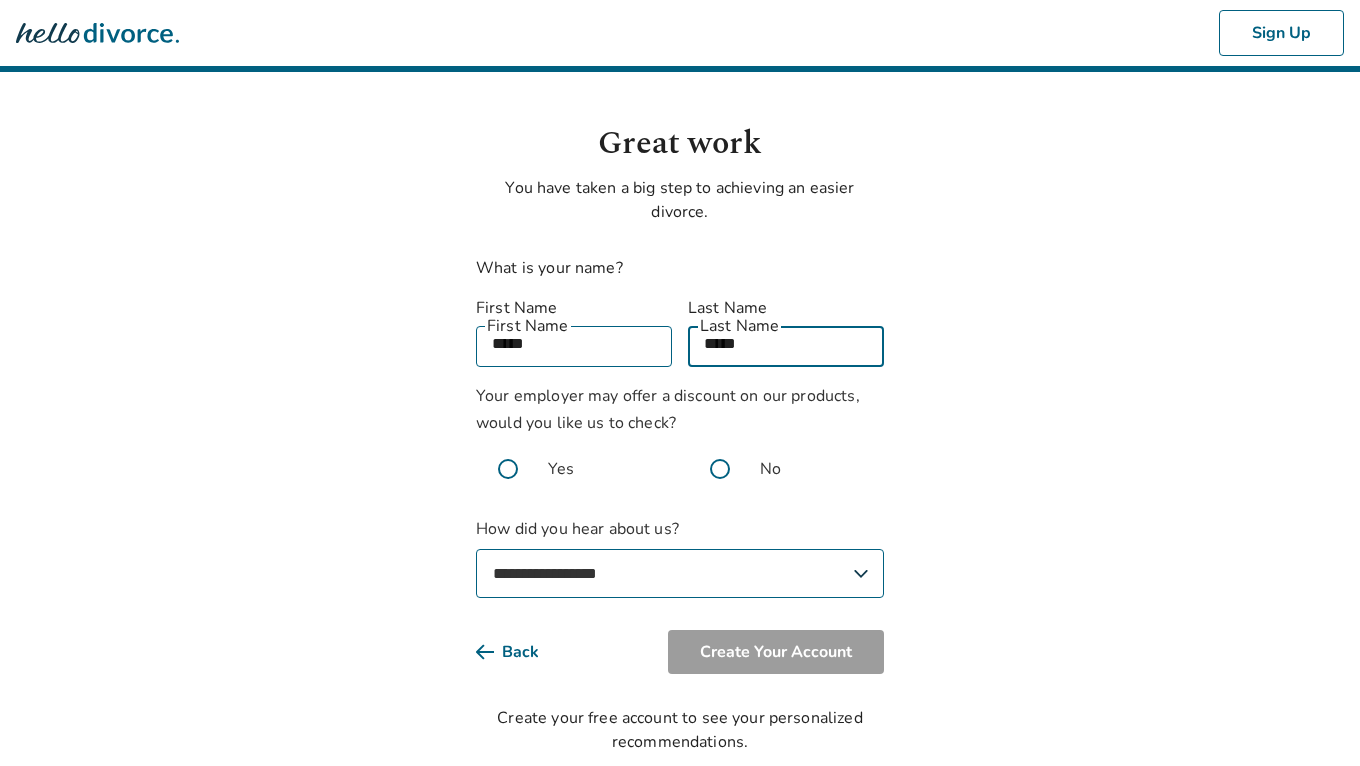 type on "*****" 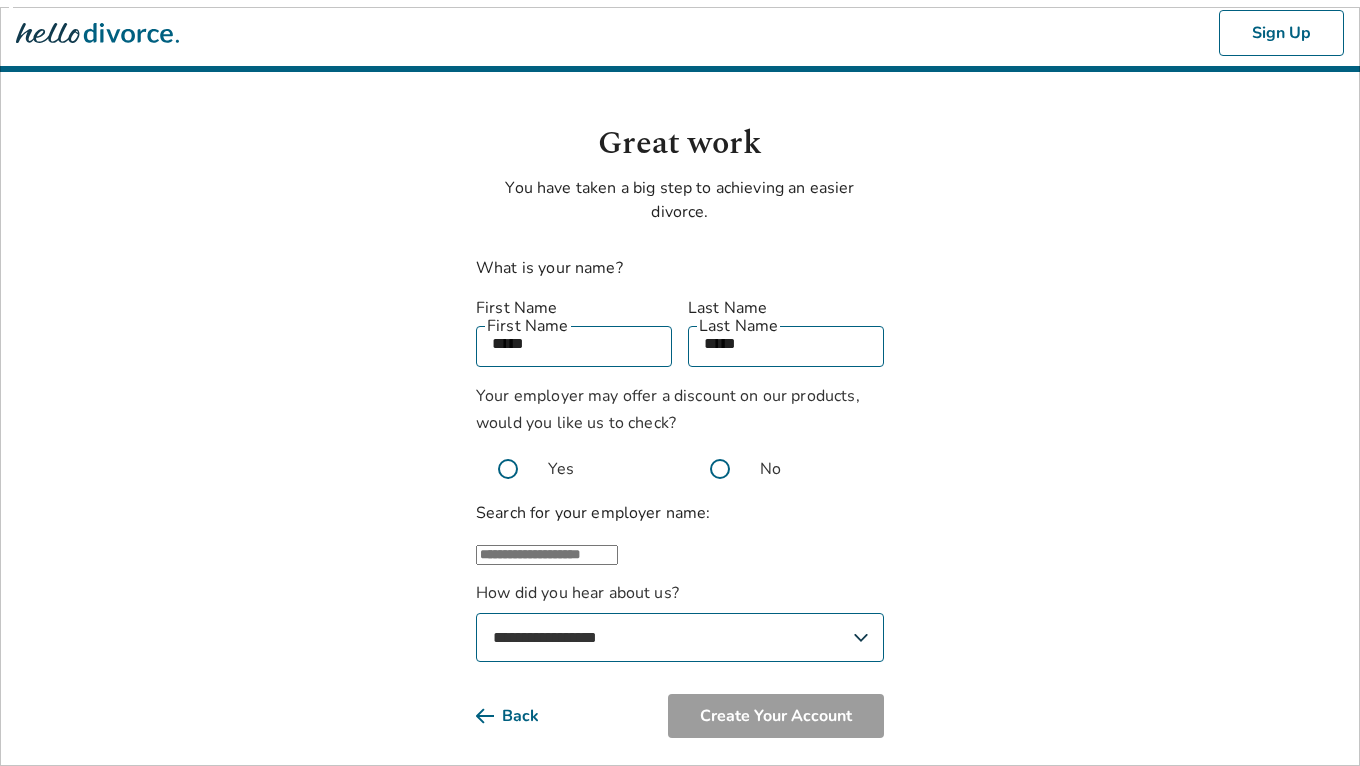 click at bounding box center (720, 469) 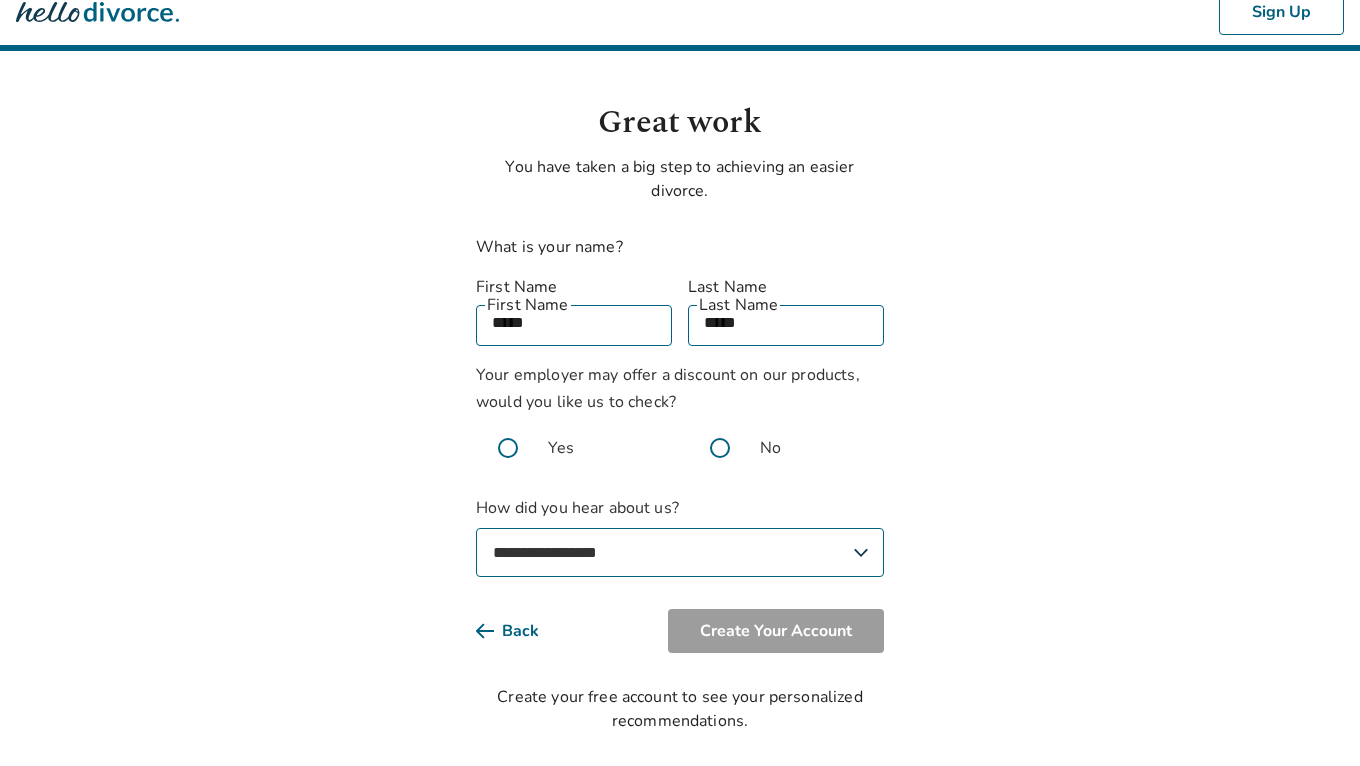 scroll, scrollTop: 20, scrollLeft: 0, axis: vertical 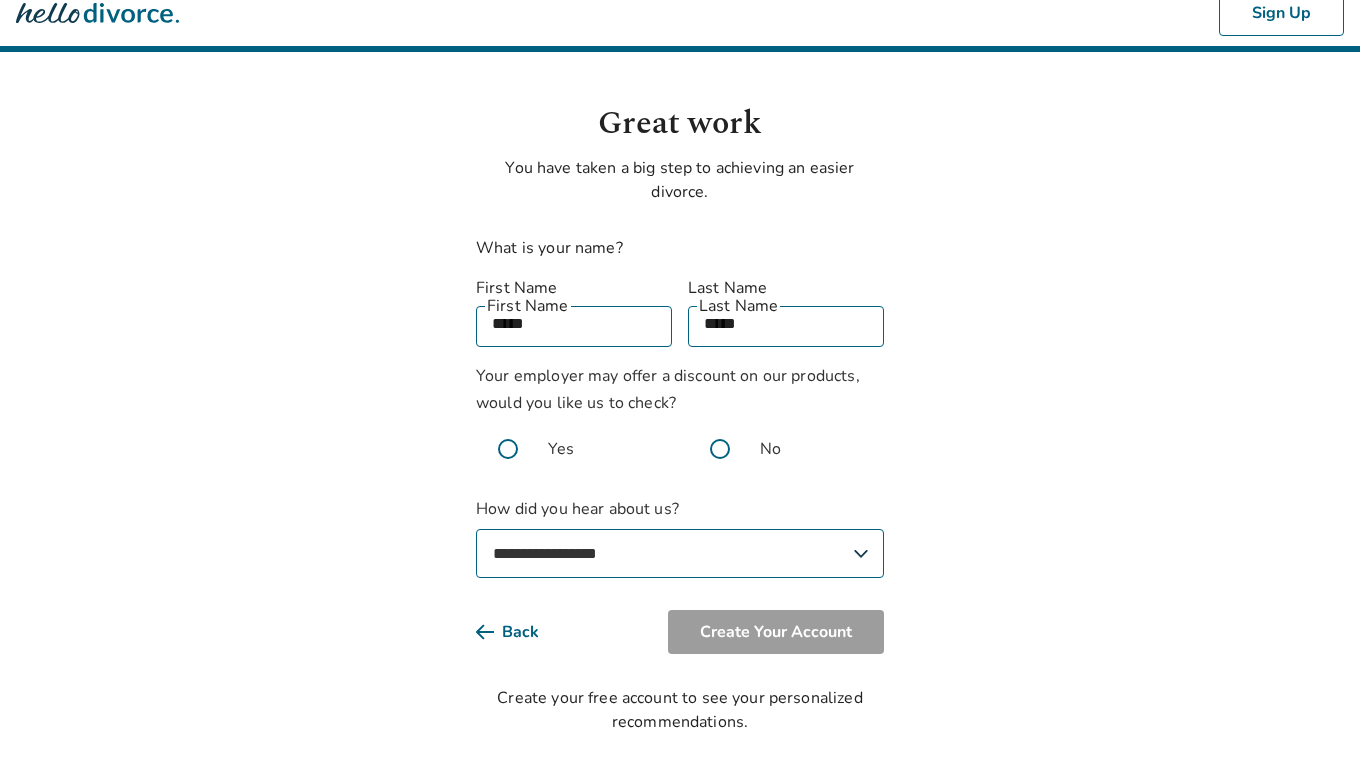 select on "**********" 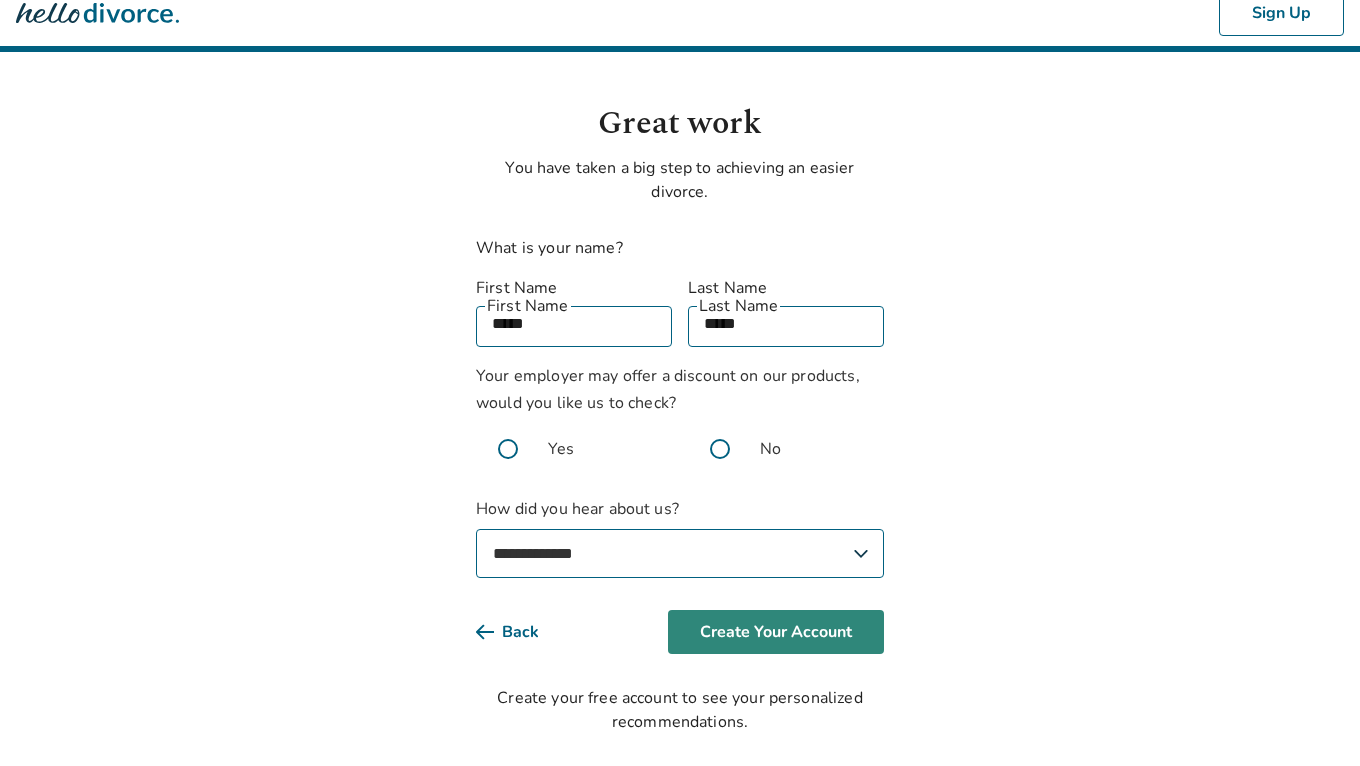 click on "Create Your Account" at bounding box center [776, 632] 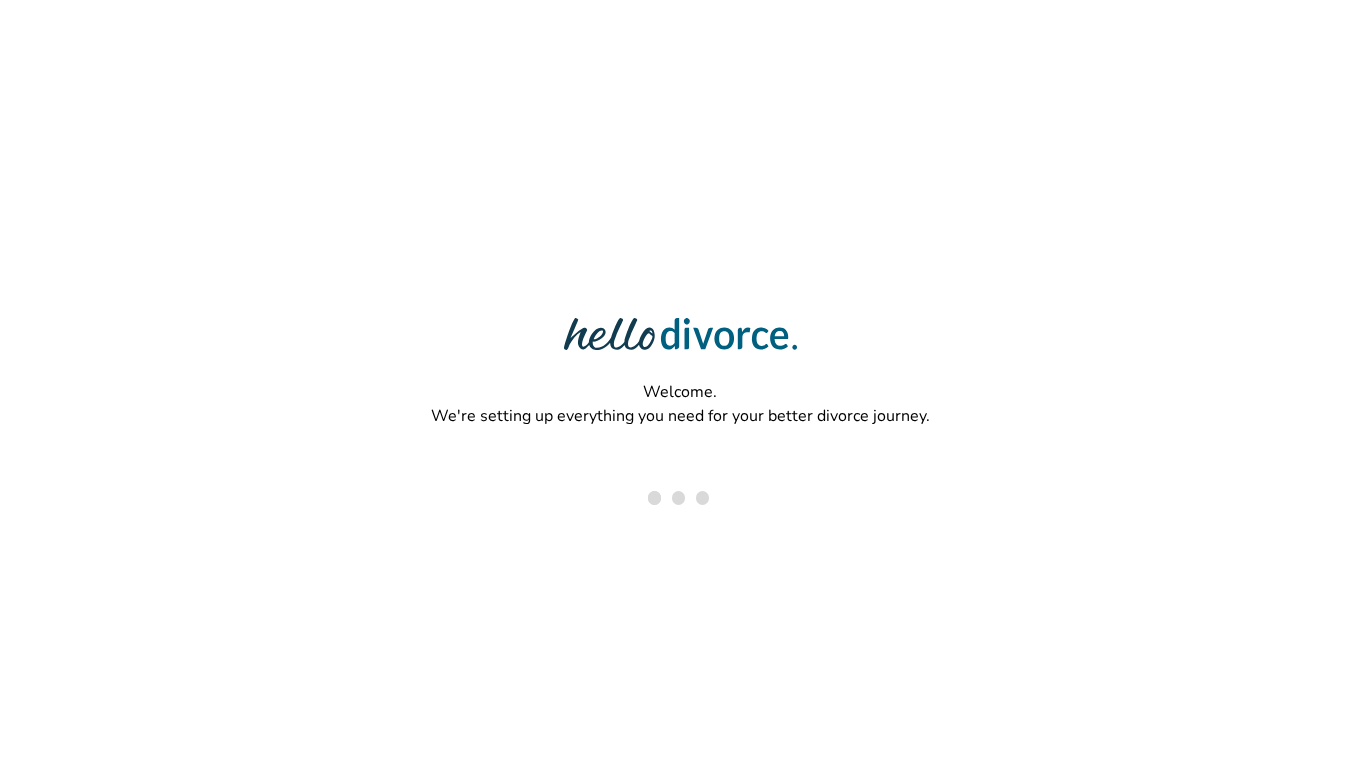 scroll, scrollTop: 0, scrollLeft: 0, axis: both 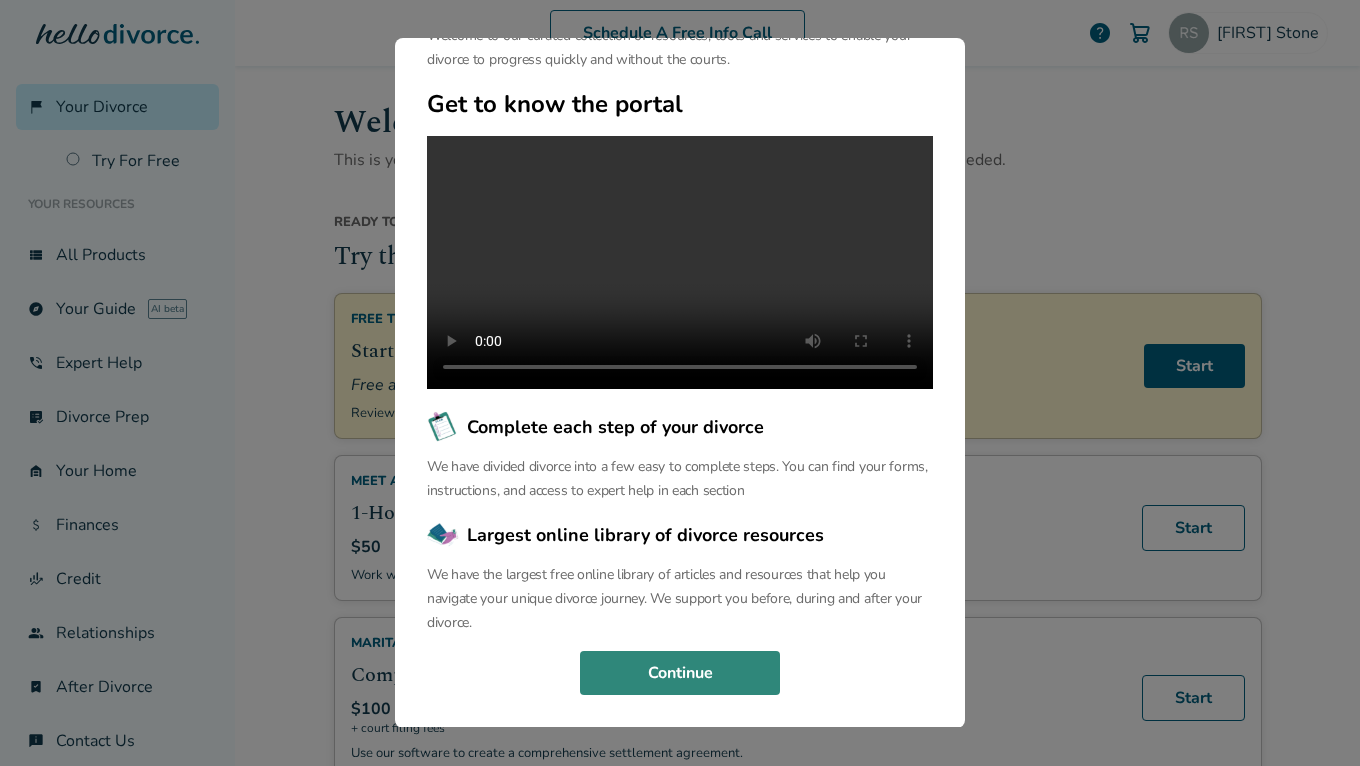 click on "Continue" at bounding box center (680, 673) 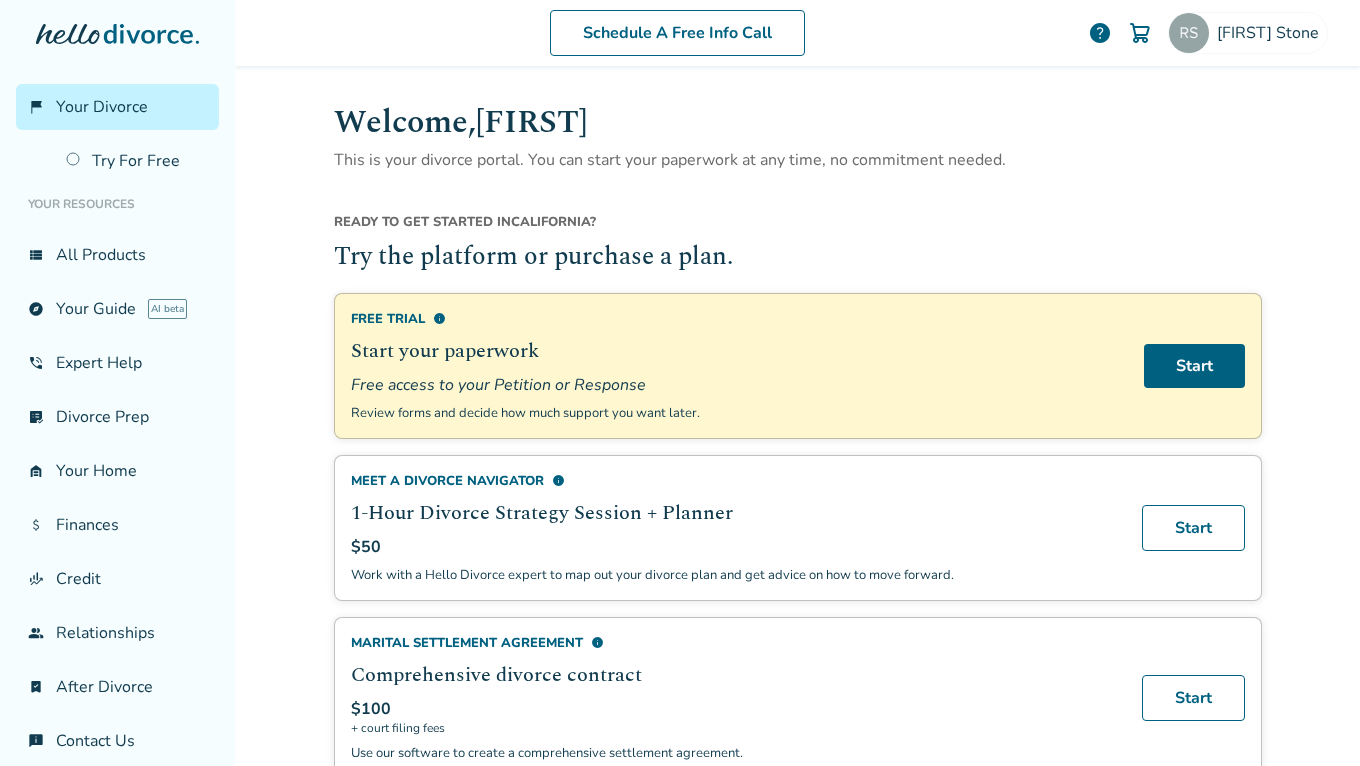 scroll, scrollTop: 0, scrollLeft: 0, axis: both 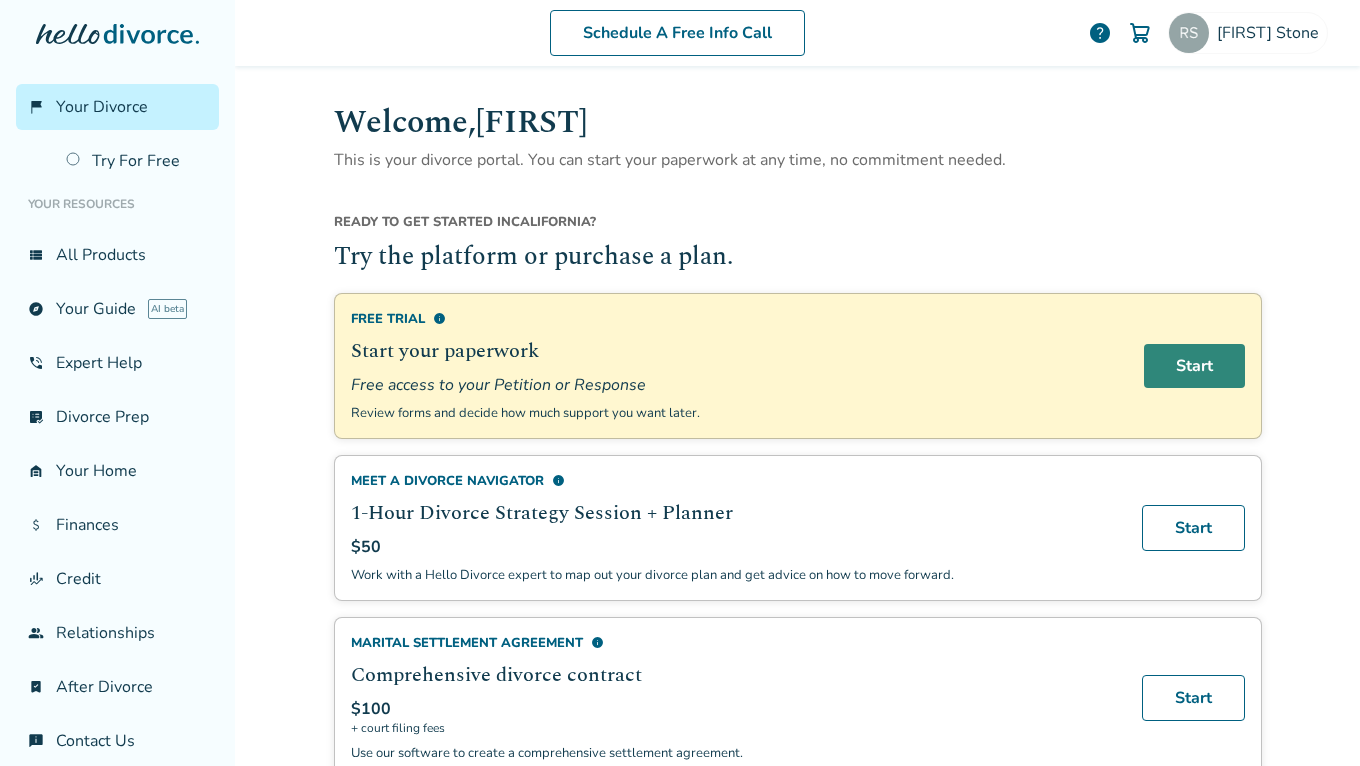 click on "Start" at bounding box center (1194, 366) 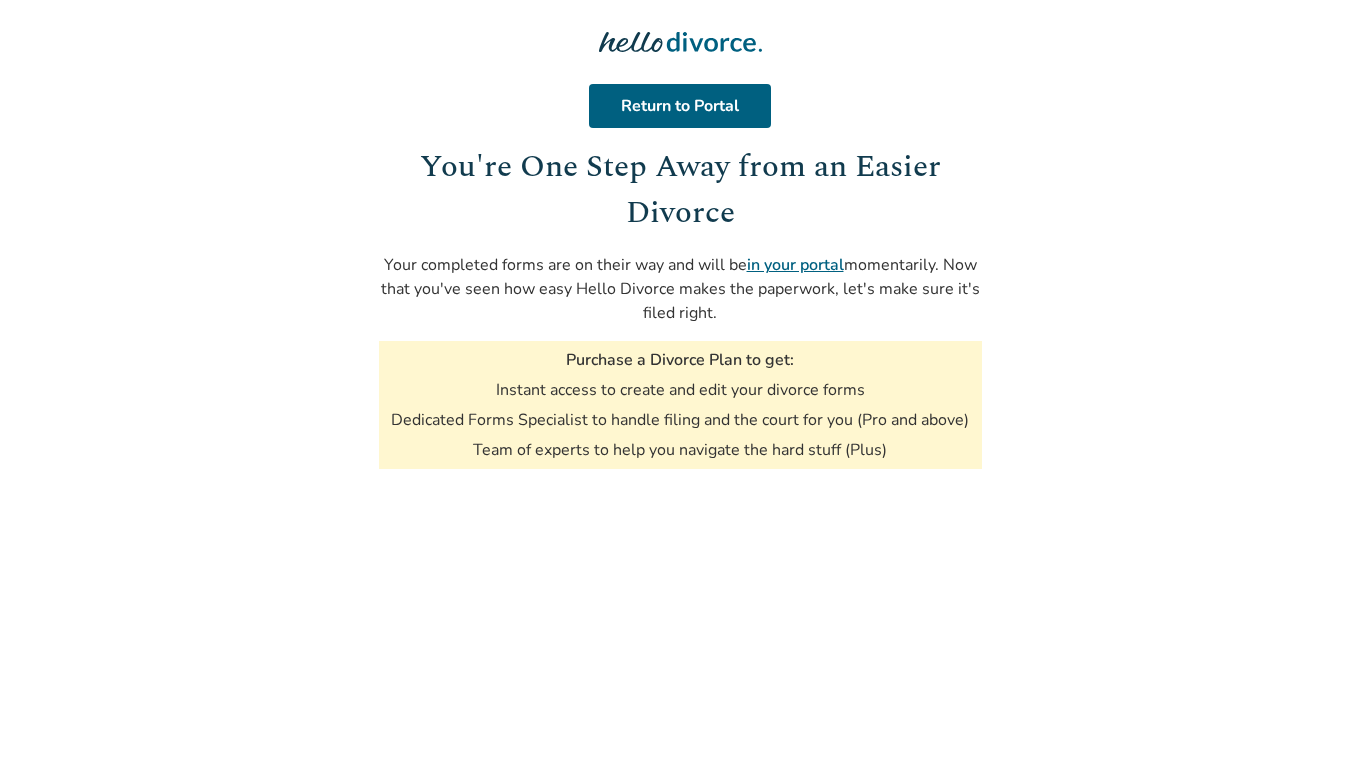 scroll, scrollTop: 0, scrollLeft: 0, axis: both 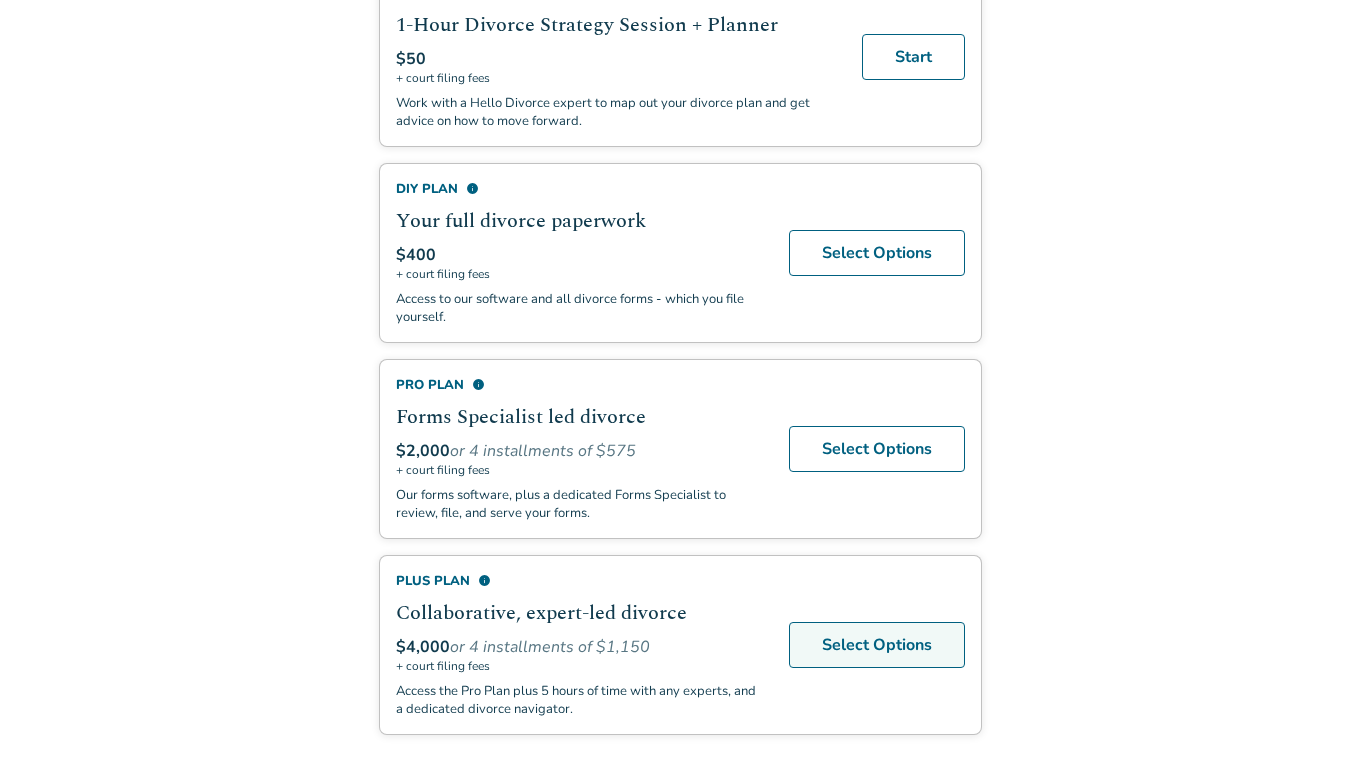 click on "Select Options" at bounding box center [877, 645] 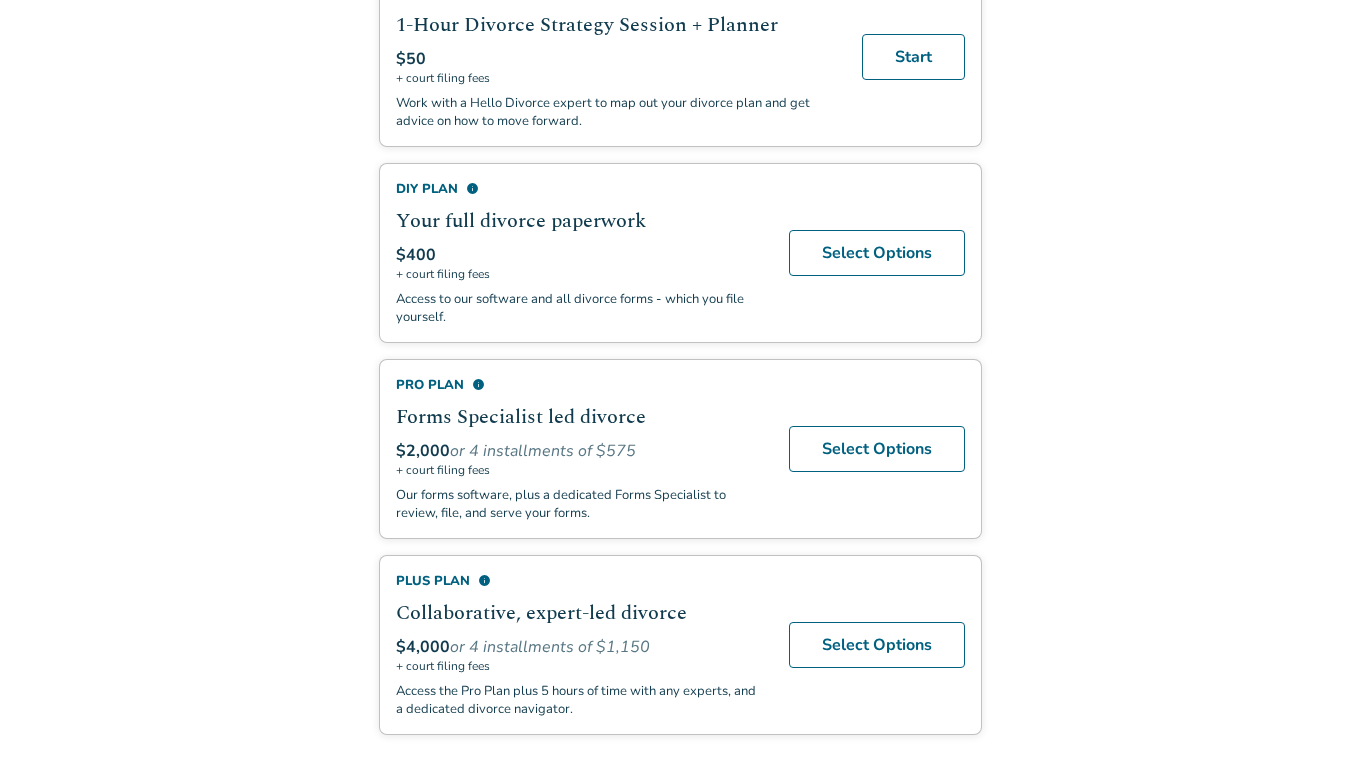 scroll, scrollTop: 0, scrollLeft: 0, axis: both 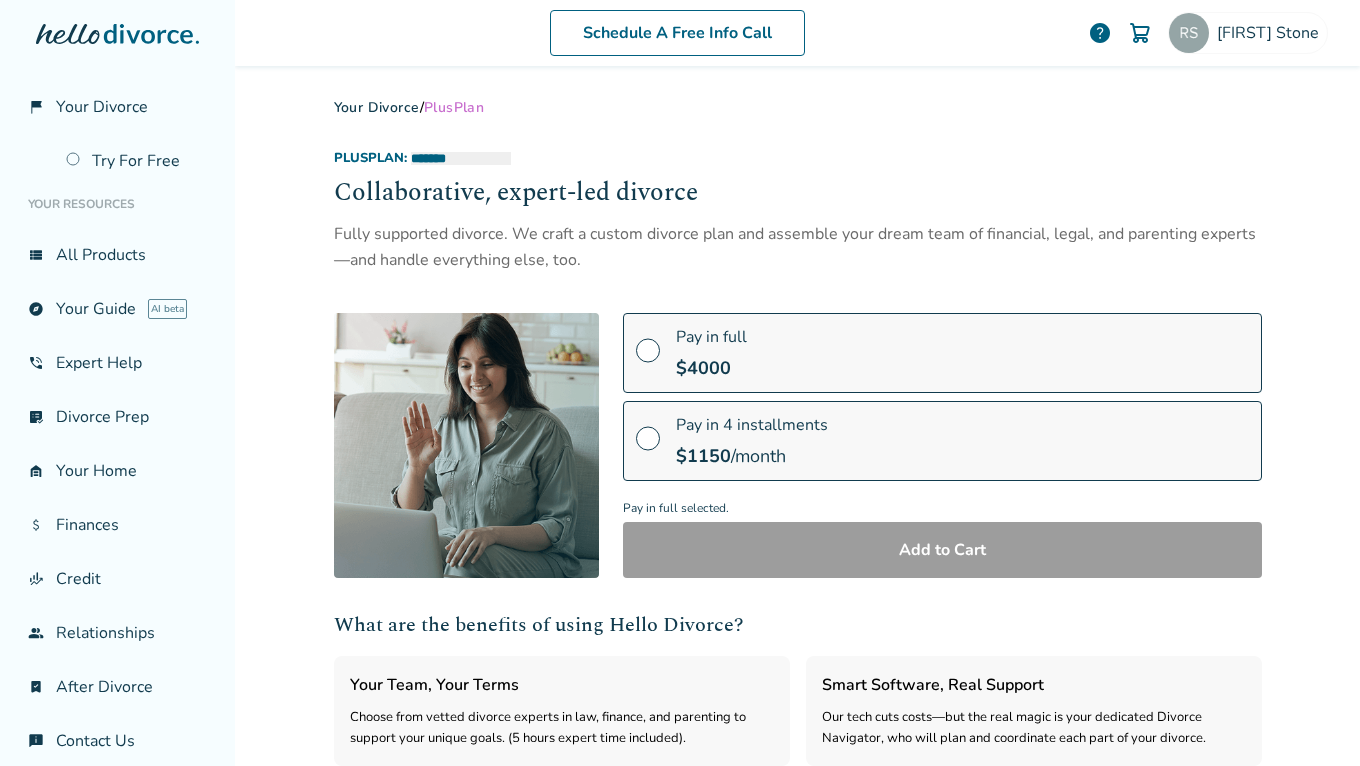 click at bounding box center (648, 446) 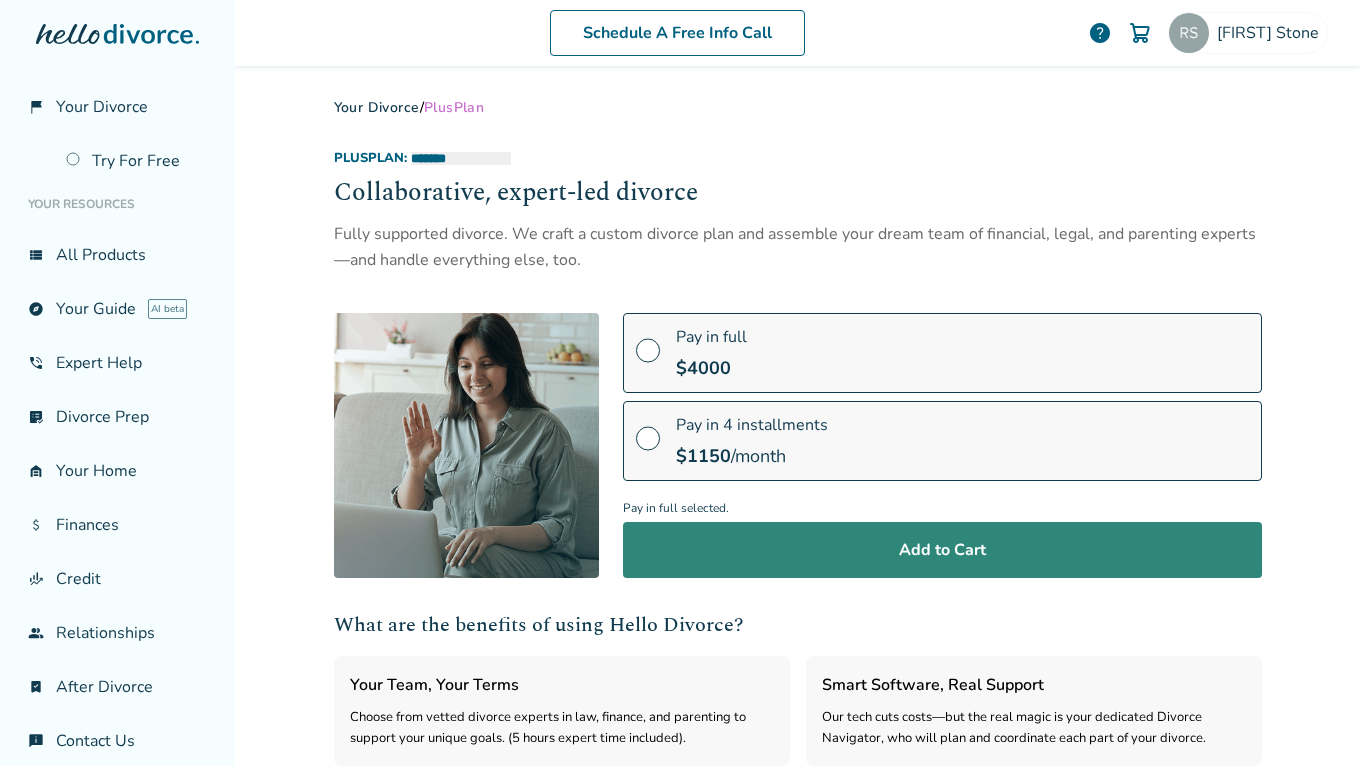 click on "Add to Cart" at bounding box center (942, 550) 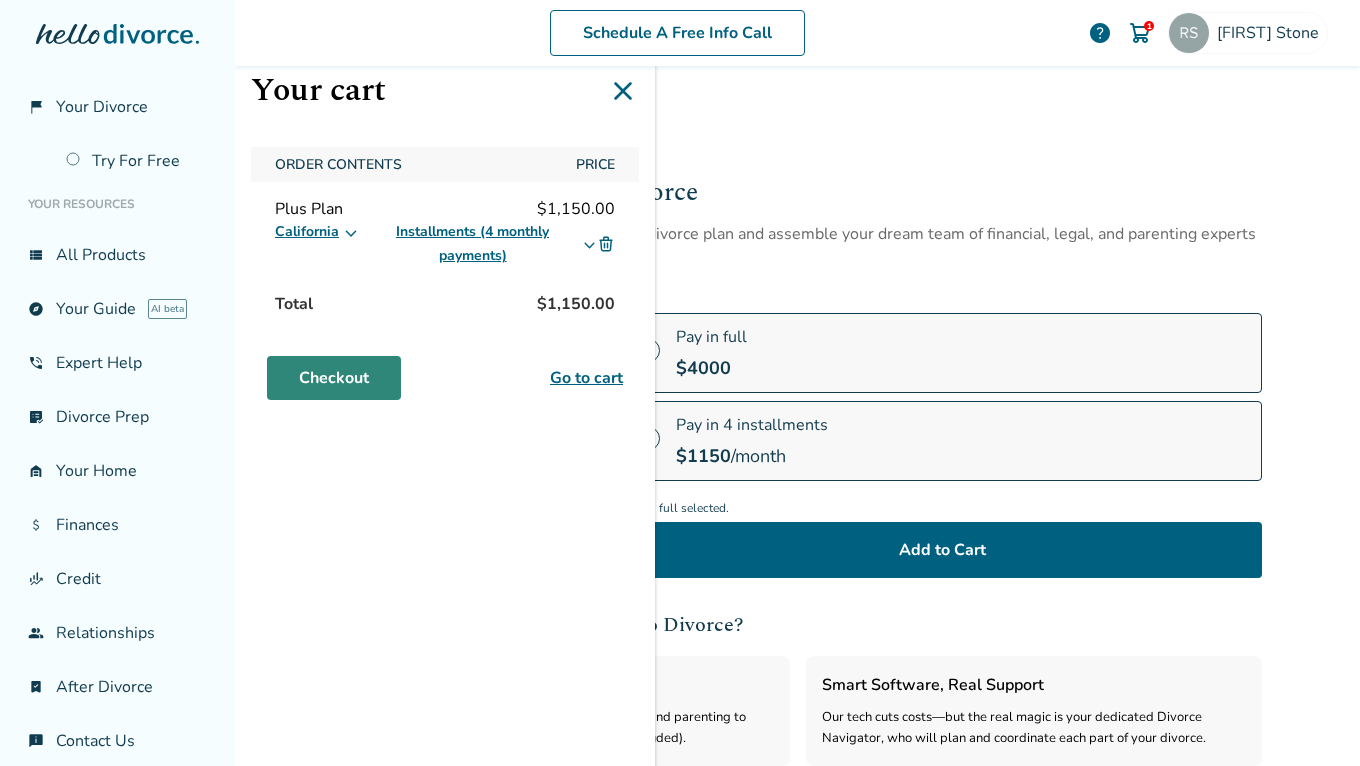 click on "Checkout" at bounding box center (334, 378) 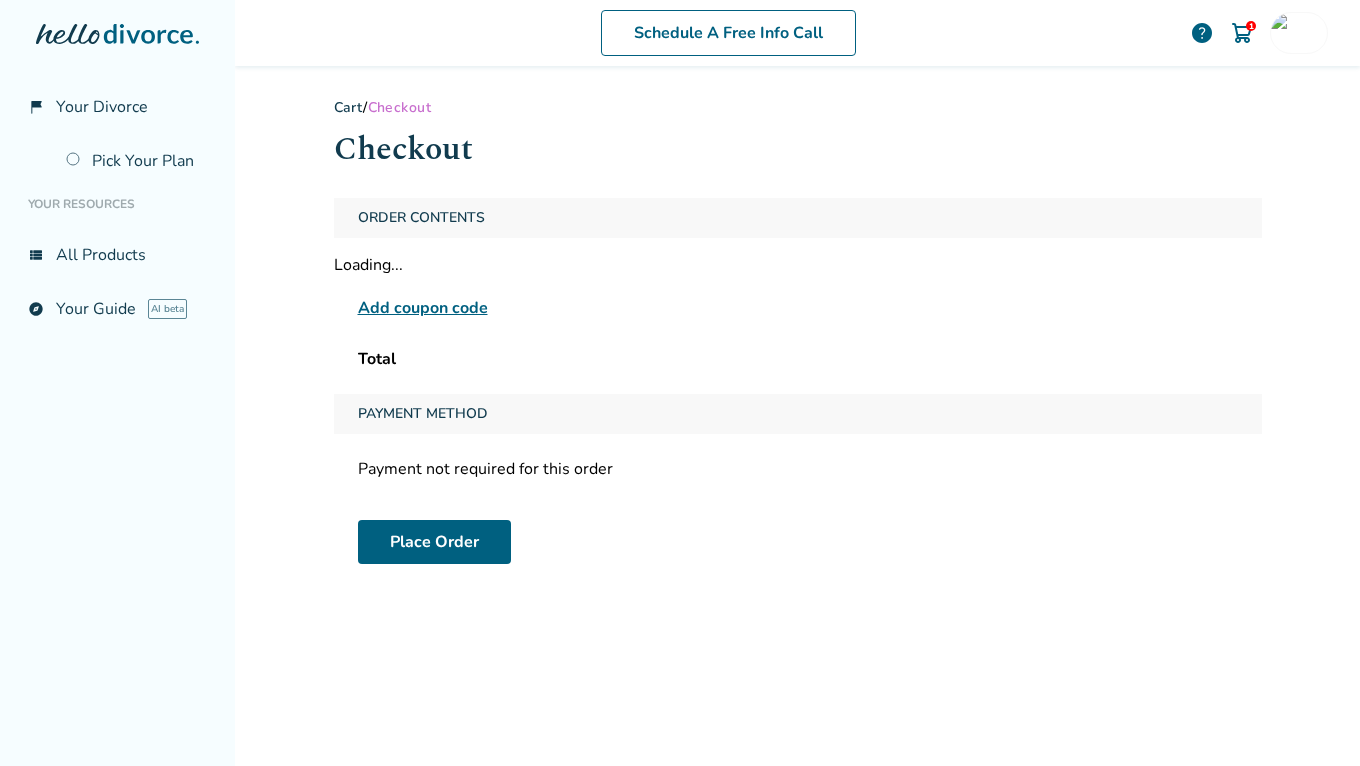 scroll, scrollTop: 0, scrollLeft: 0, axis: both 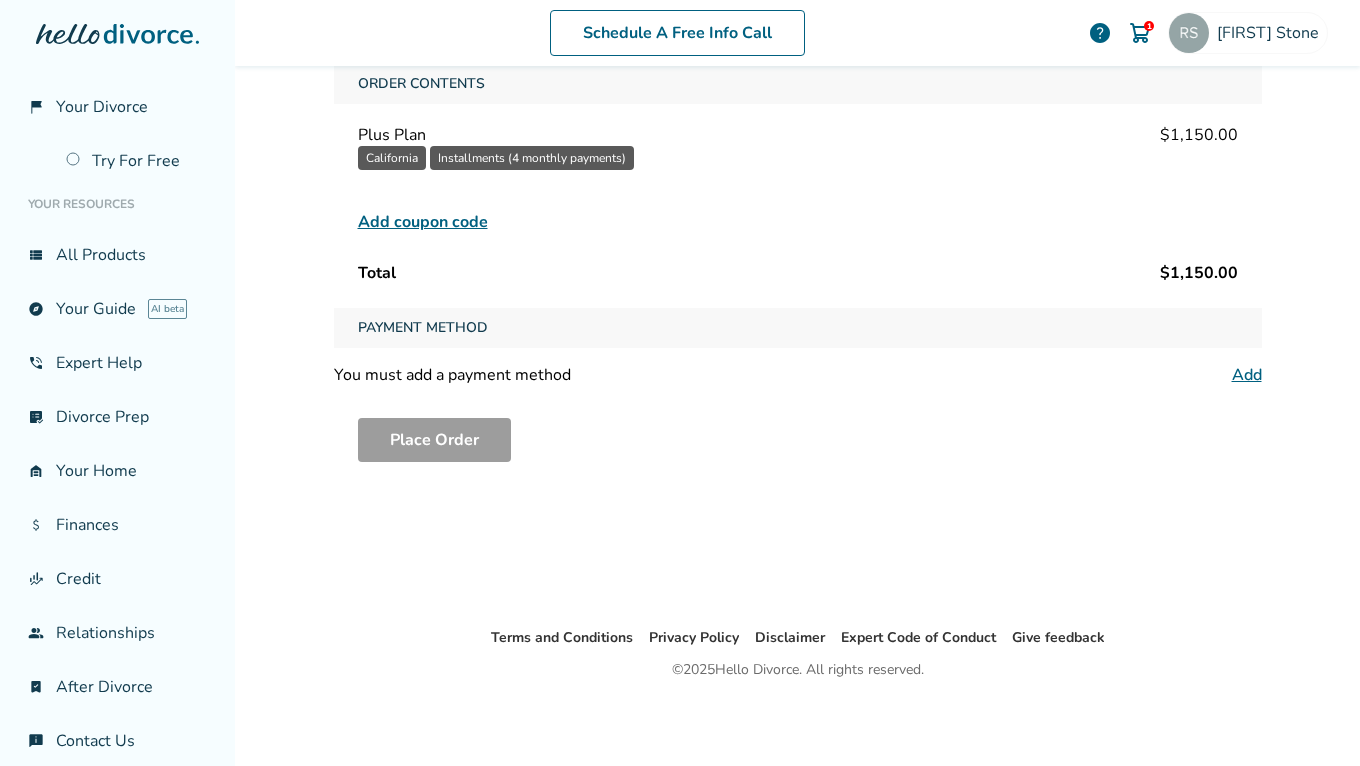 click on "Add" at bounding box center (1247, 375) 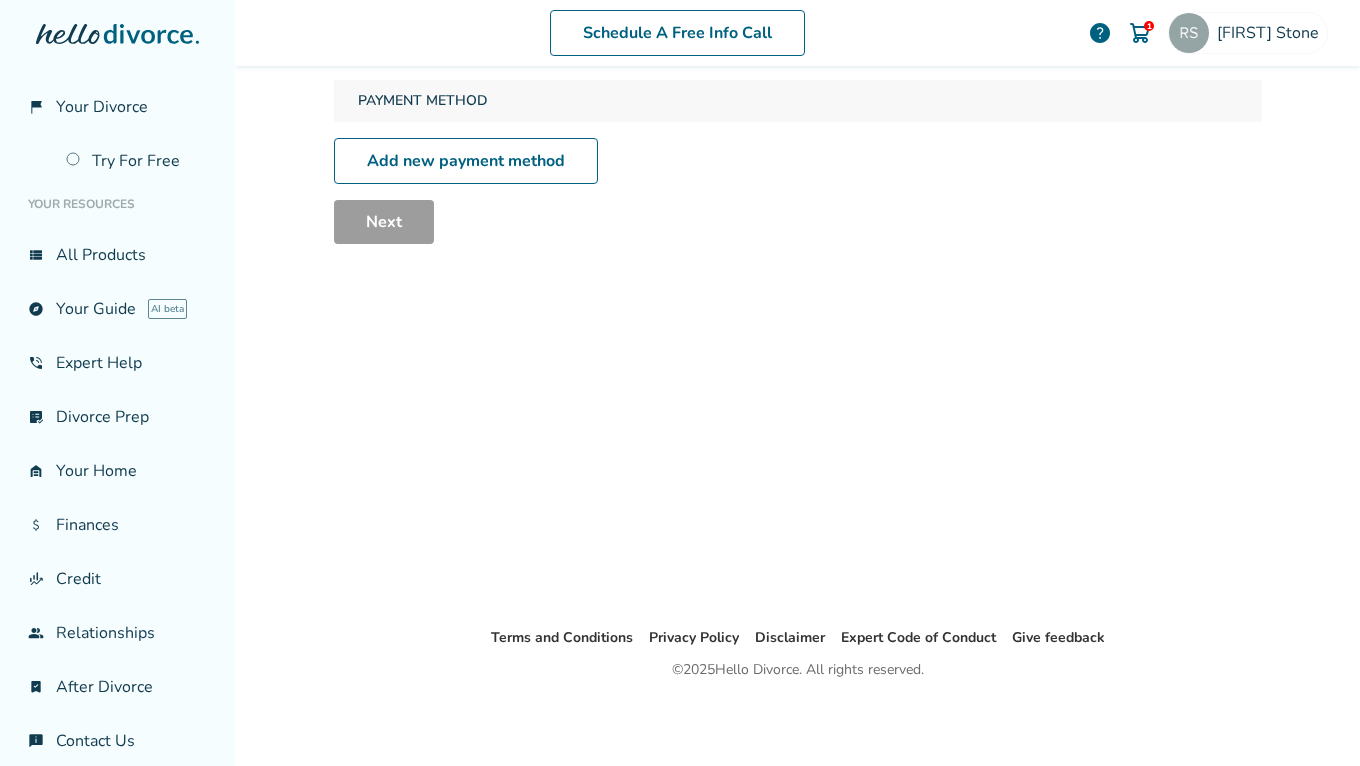 scroll, scrollTop: 98, scrollLeft: 0, axis: vertical 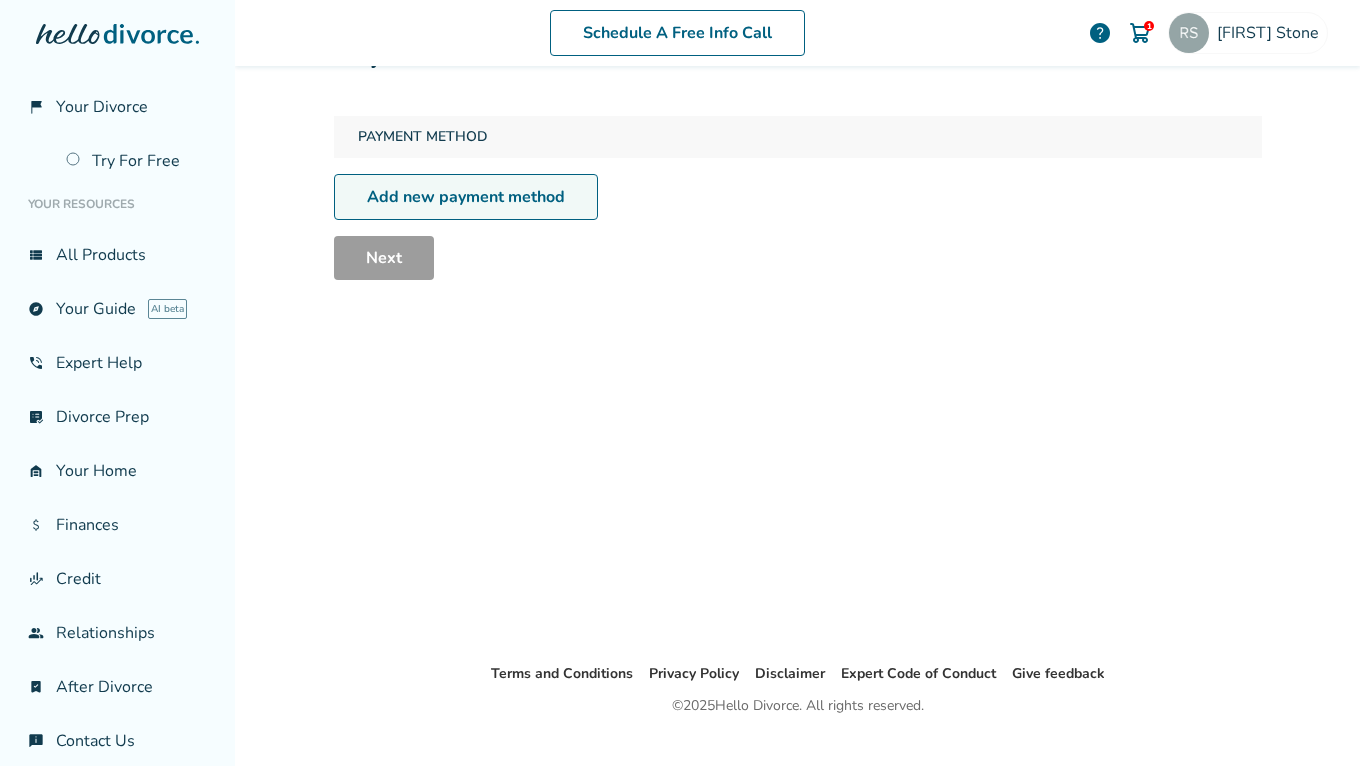 click on "Add new payment method" at bounding box center (466, 197) 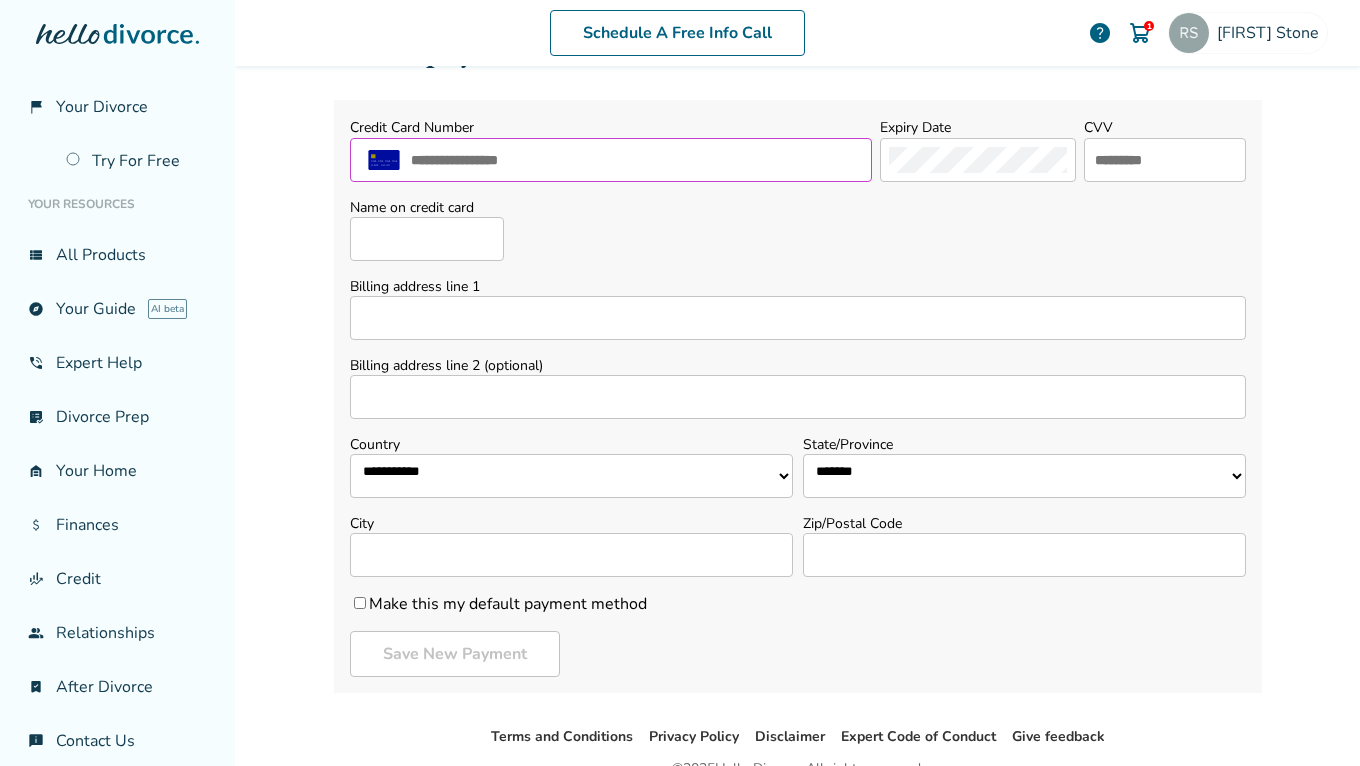 click at bounding box center [636, 160] 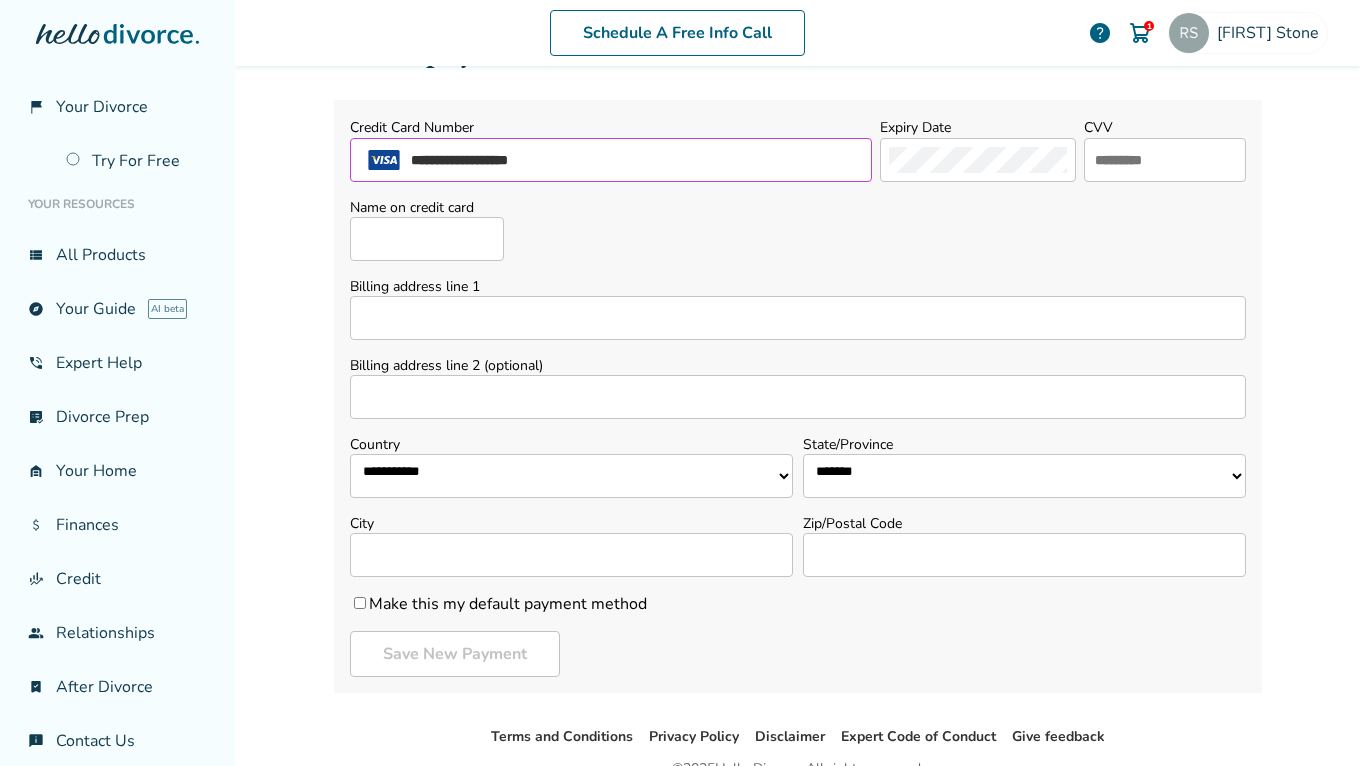 type on "**********" 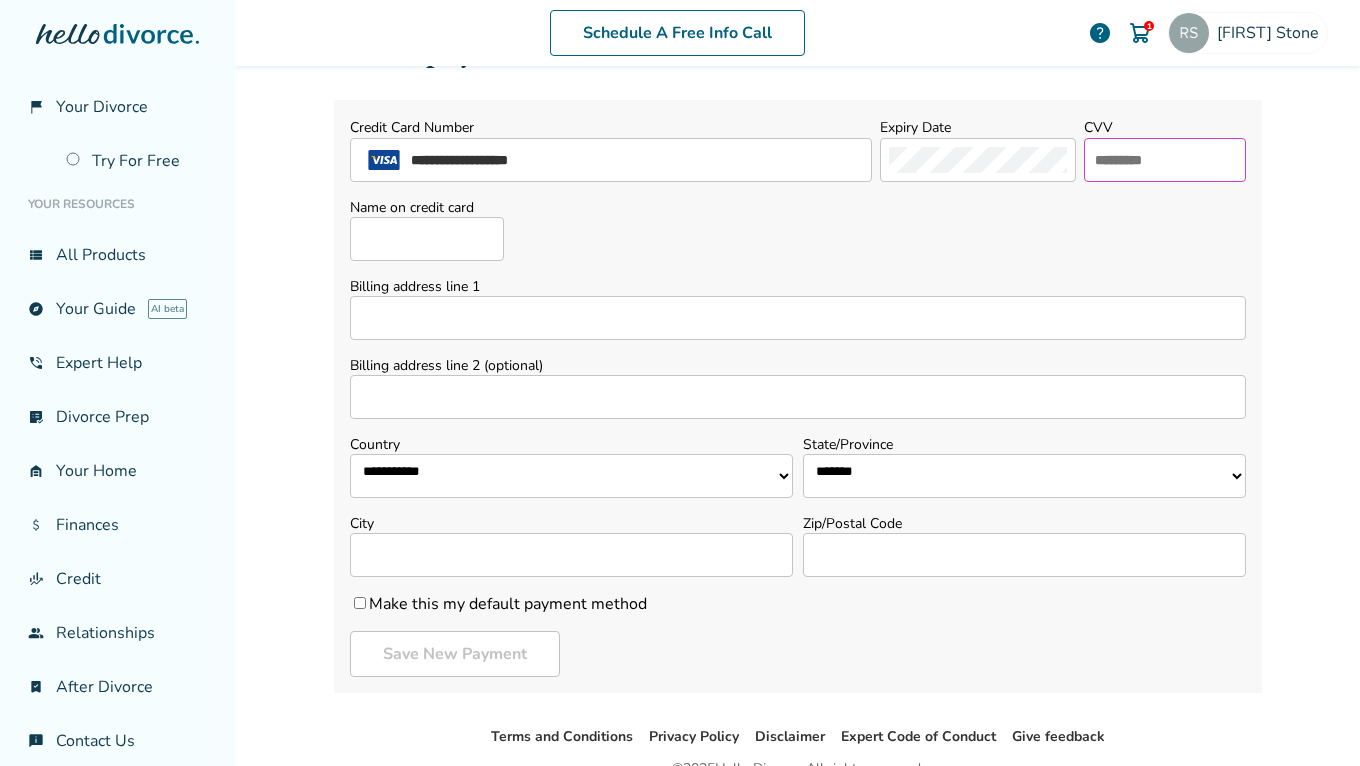 click at bounding box center (1165, 160) 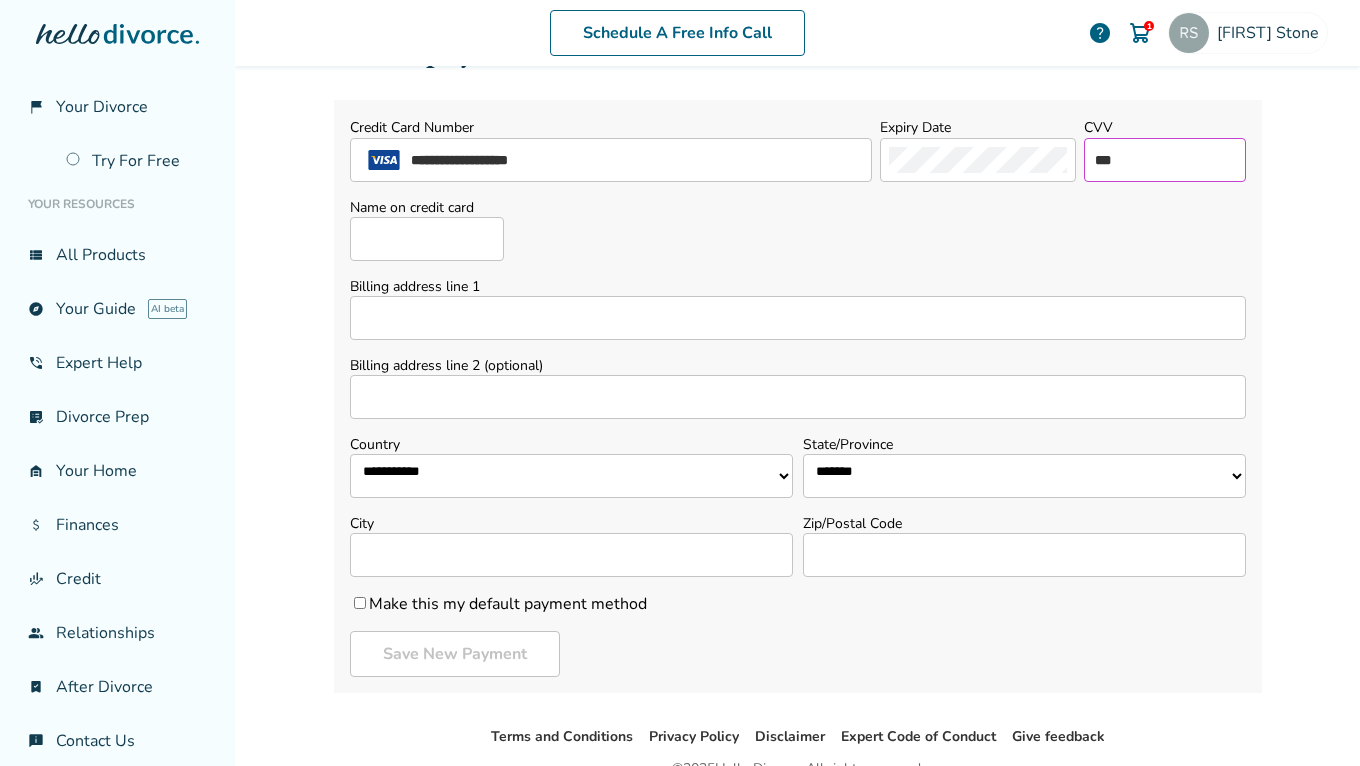 type on "***" 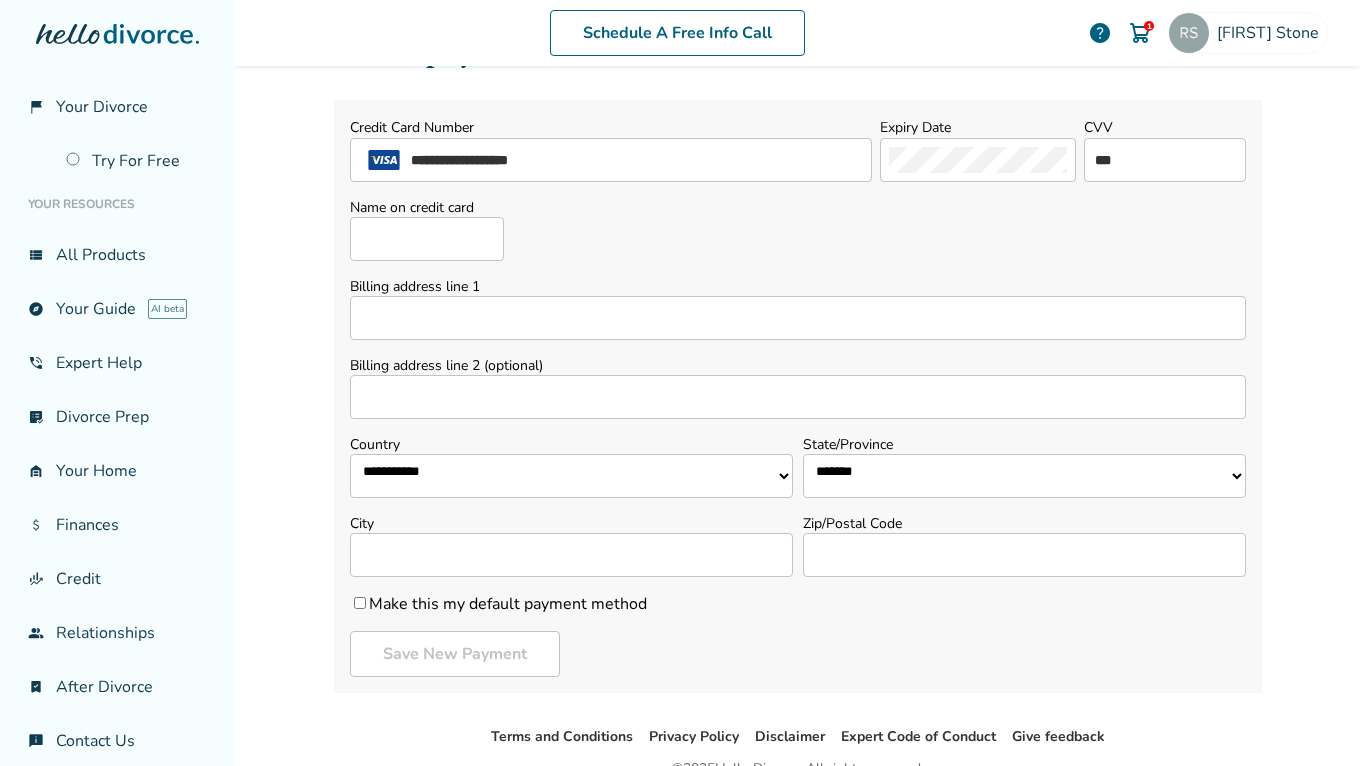 click on "Name on credit card" at bounding box center (427, 239) 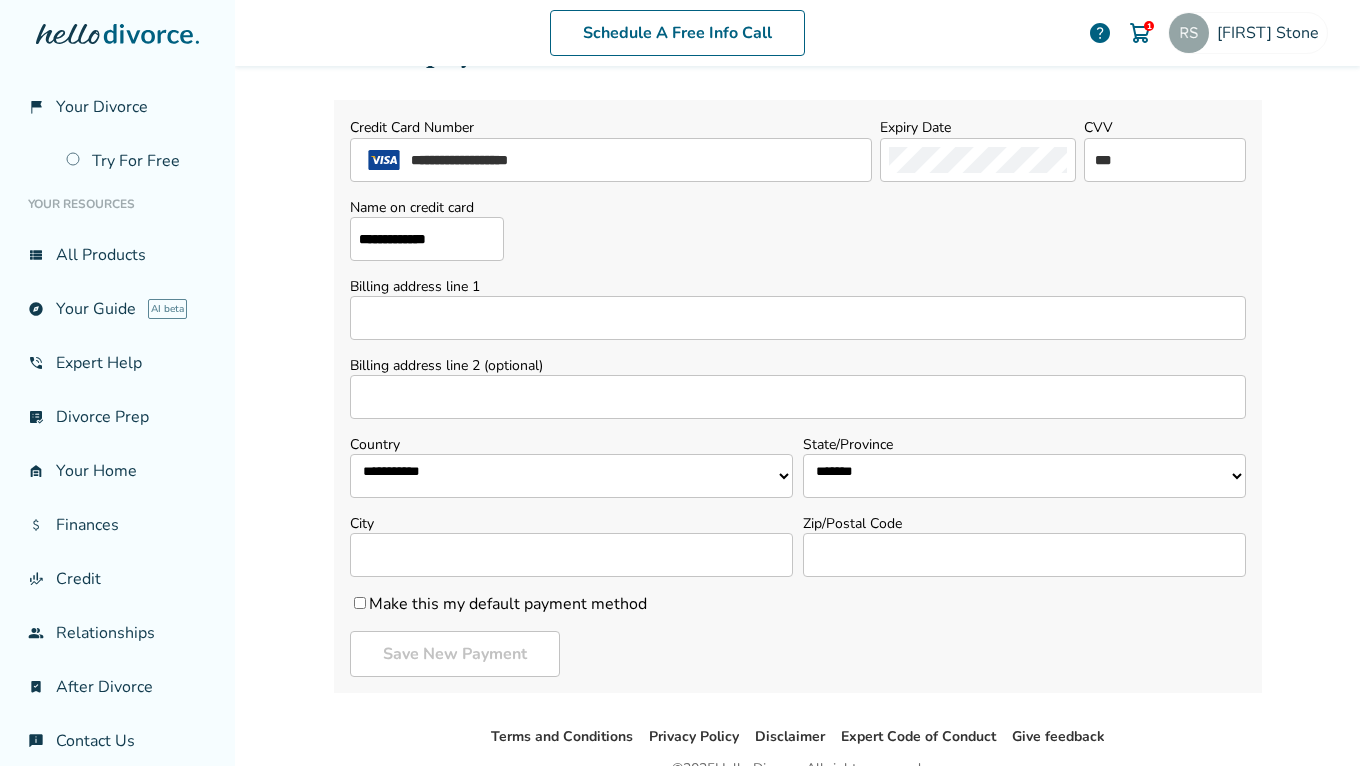 type on "**********" 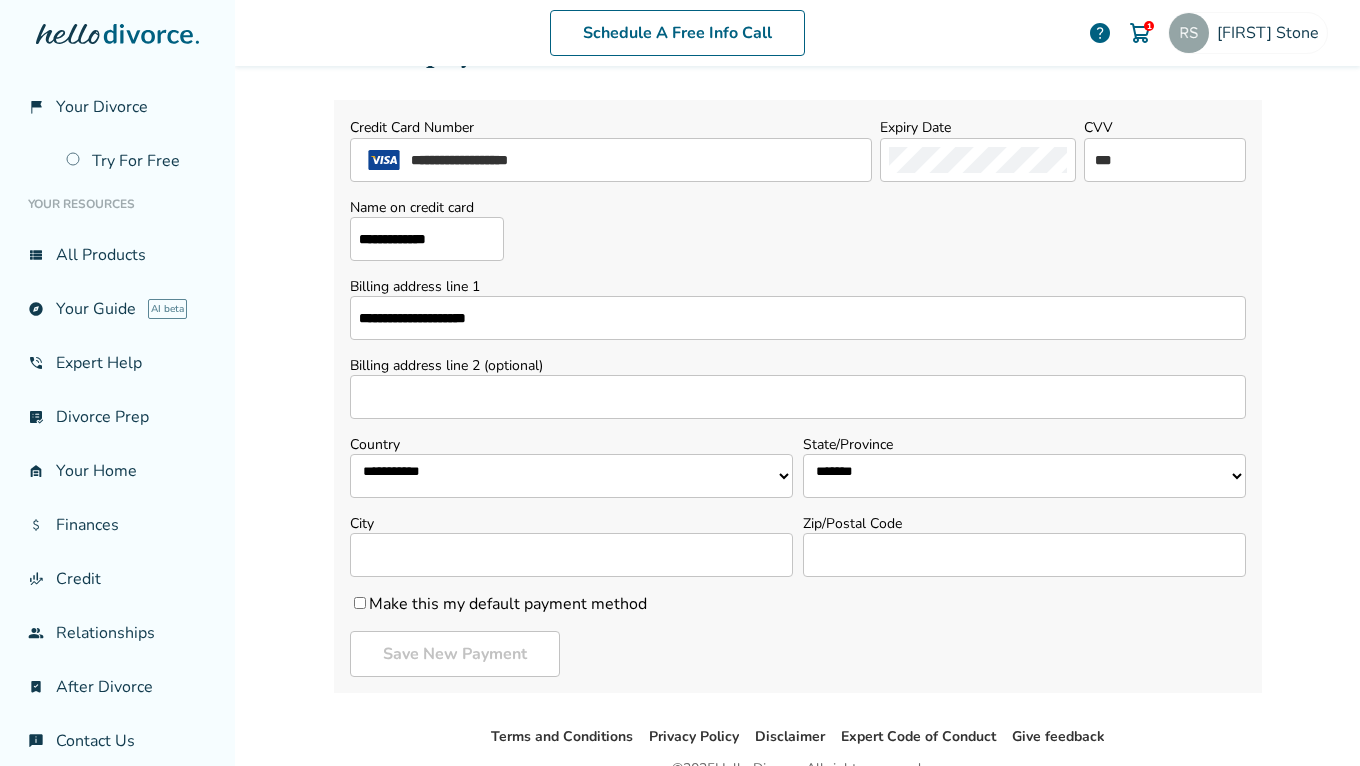 type on "**********" 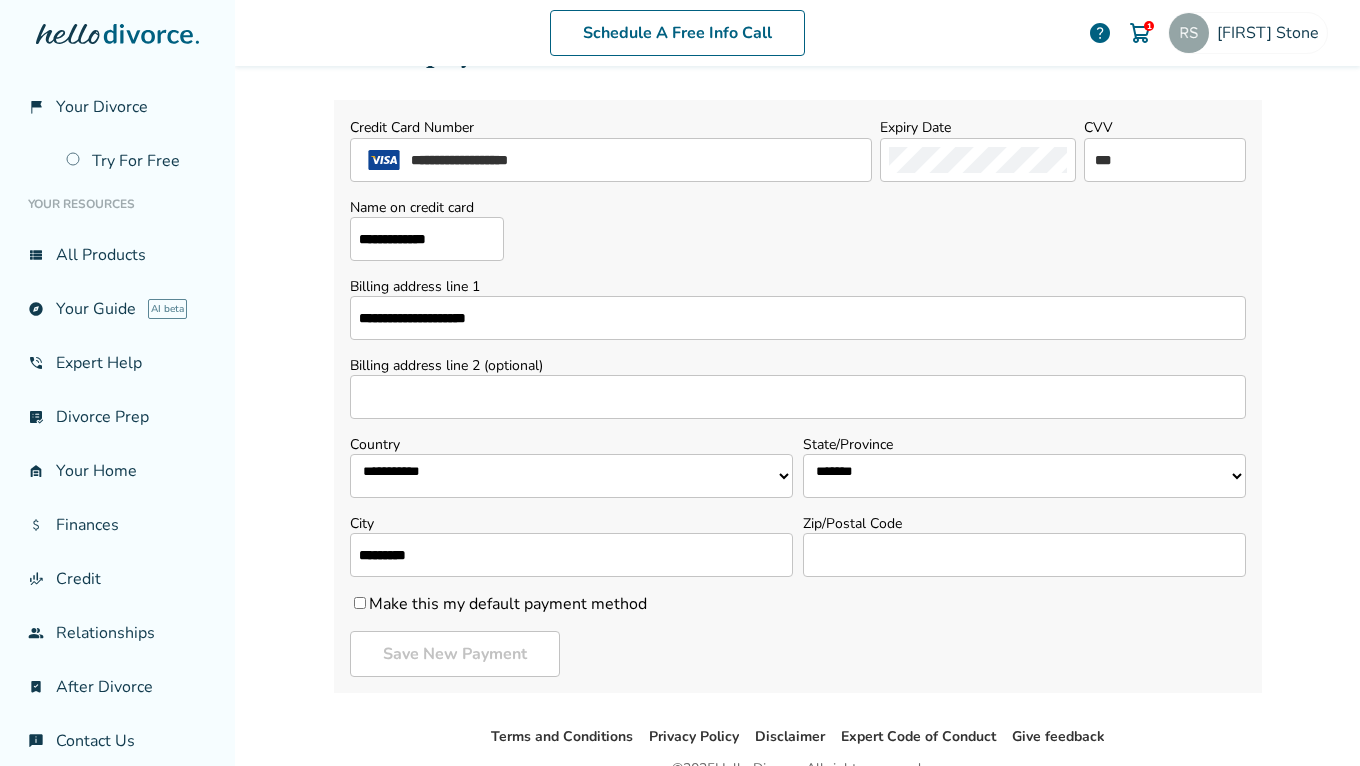 type on "*********" 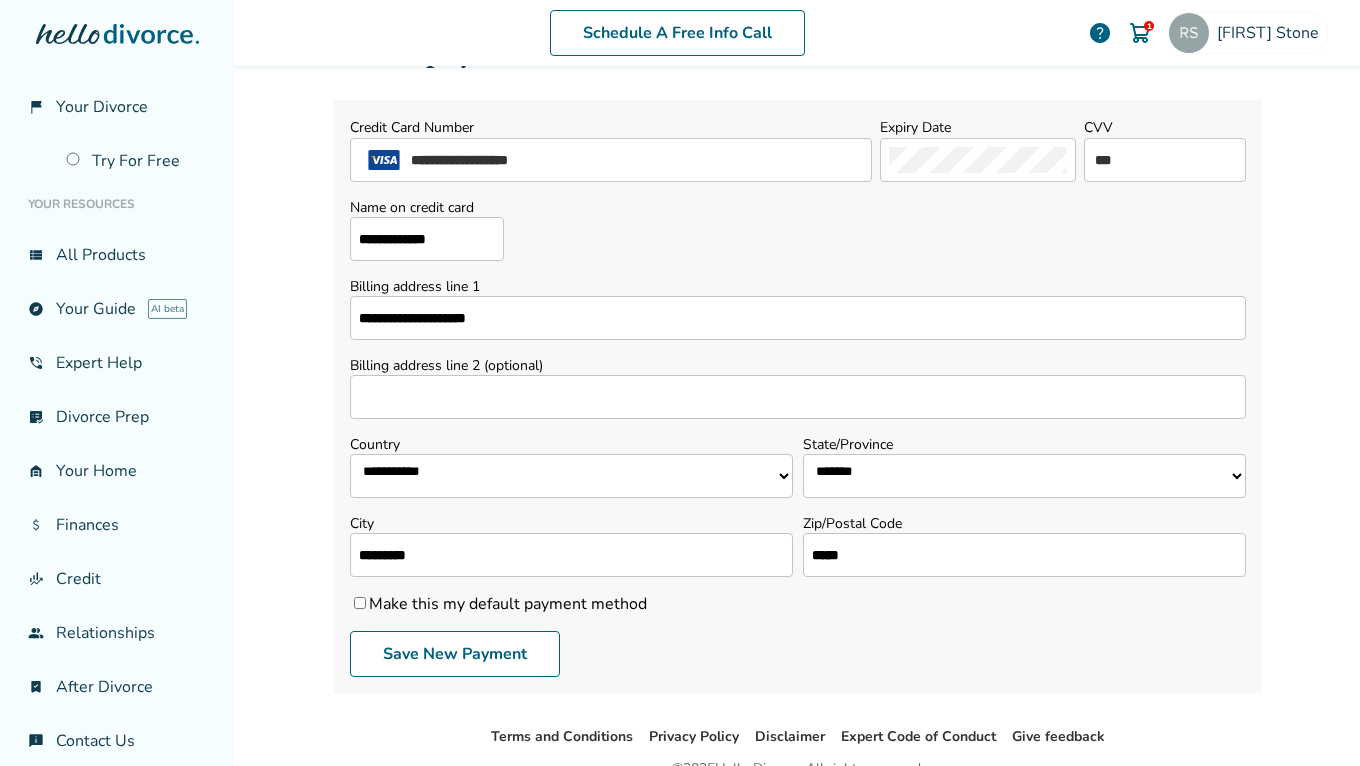 scroll, scrollTop: 194, scrollLeft: 0, axis: vertical 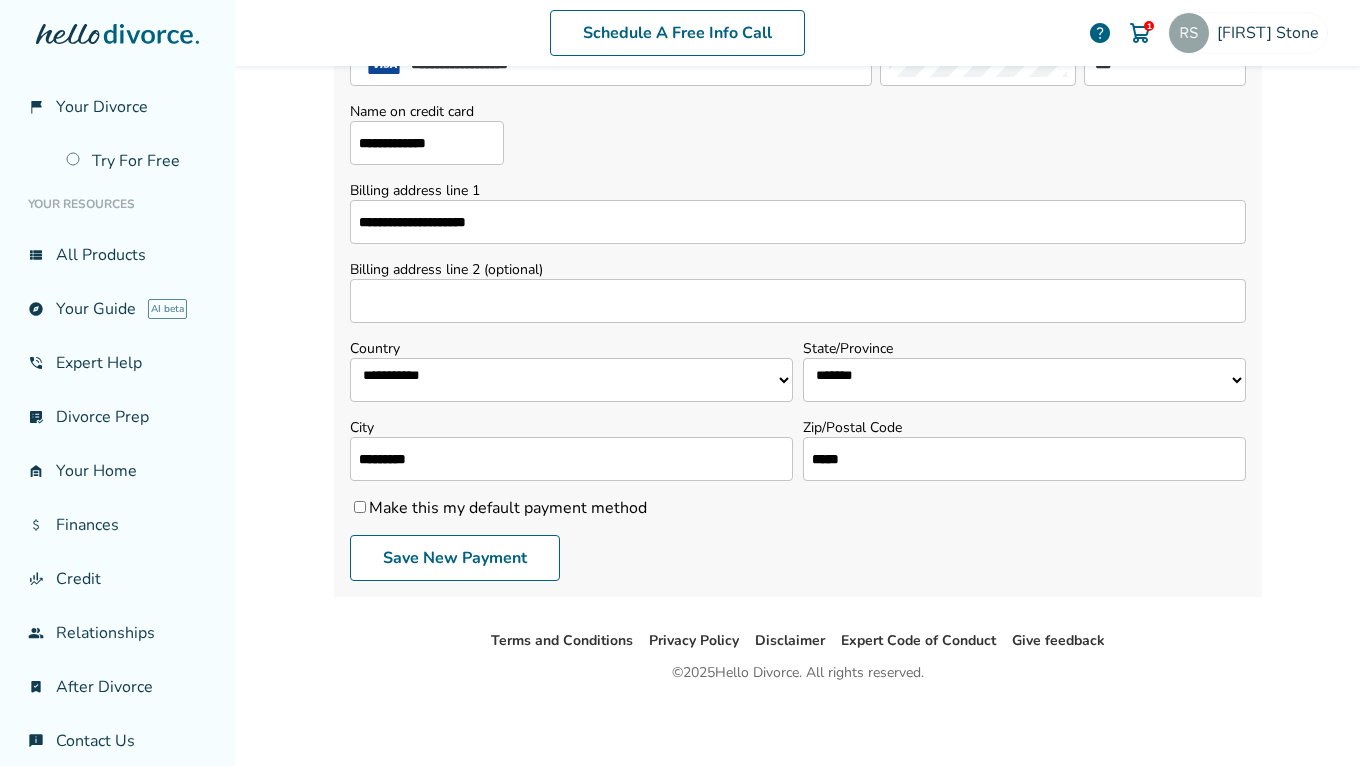 type on "*****" 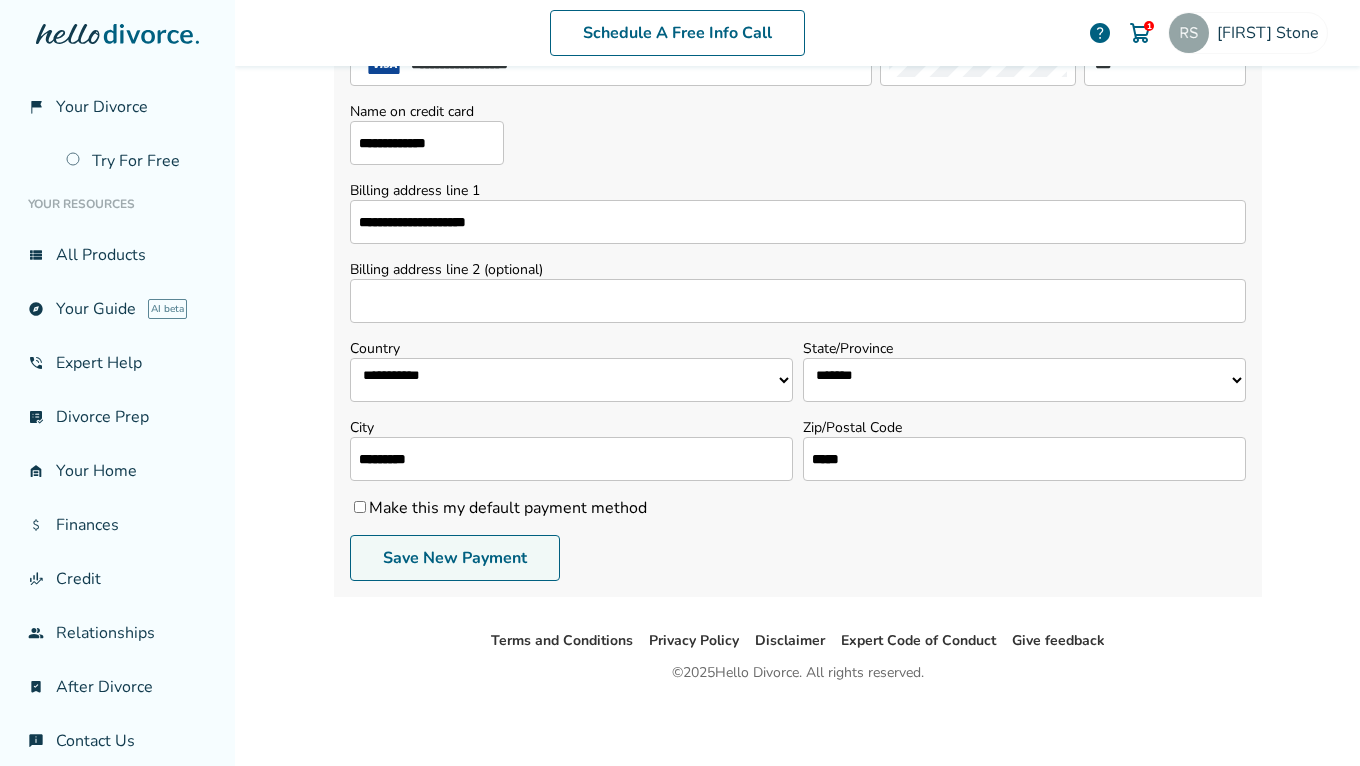click on "Save New Payment" at bounding box center (455, 558) 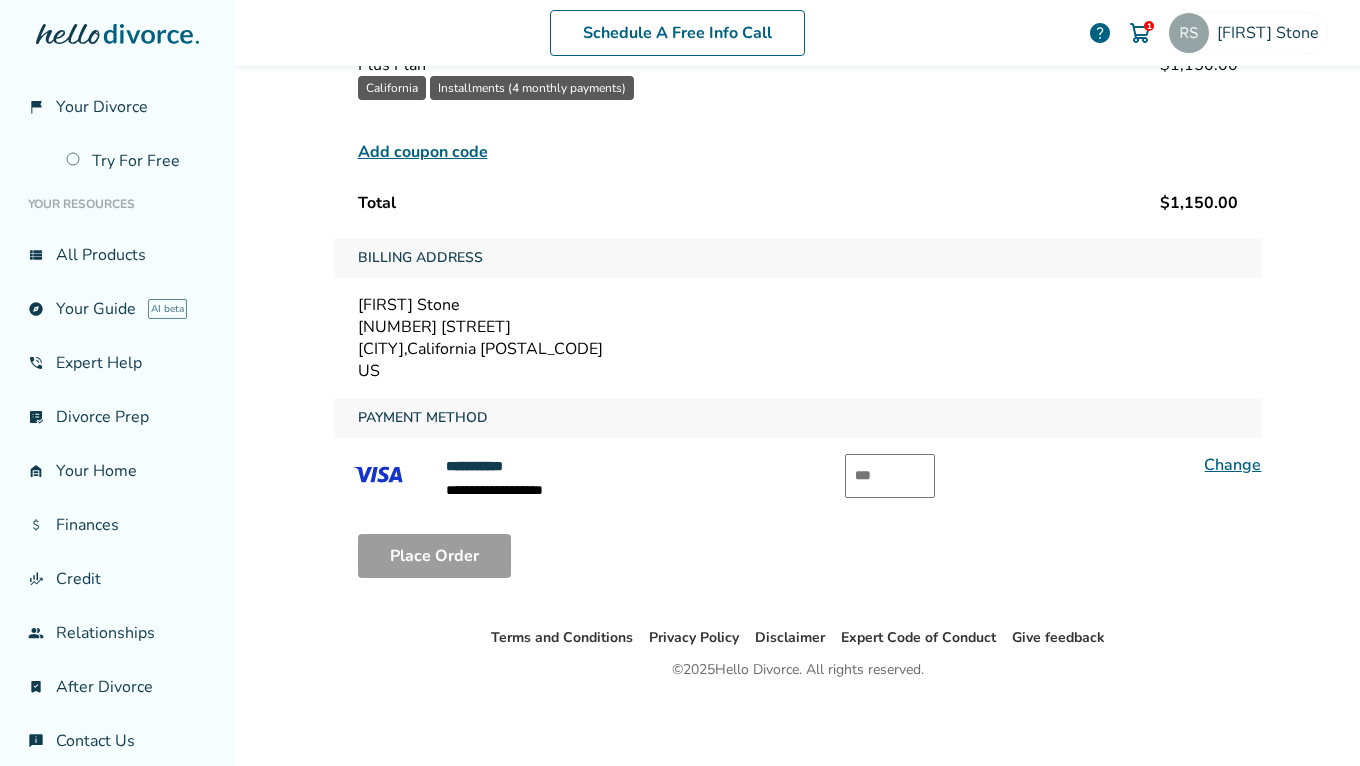 scroll, scrollTop: 212, scrollLeft: 0, axis: vertical 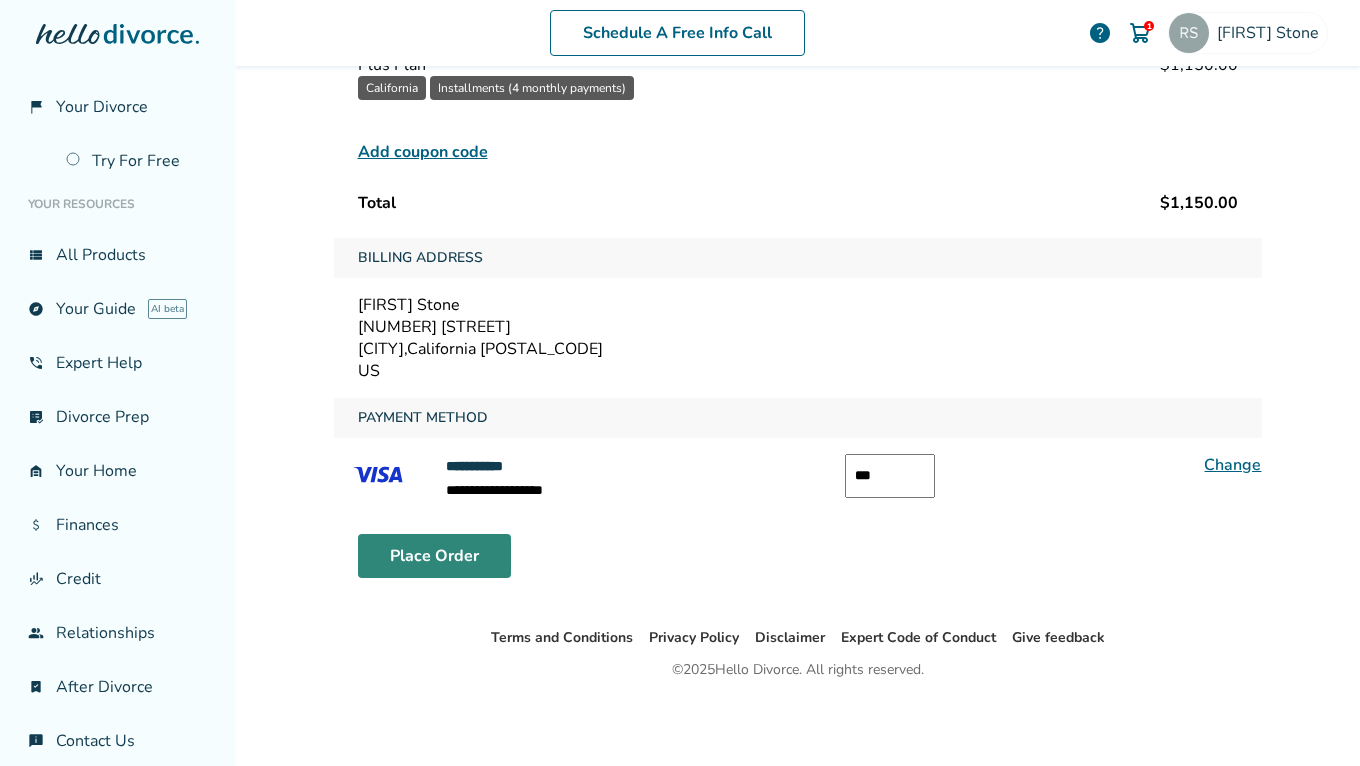click on "Place Order" at bounding box center (434, 556) 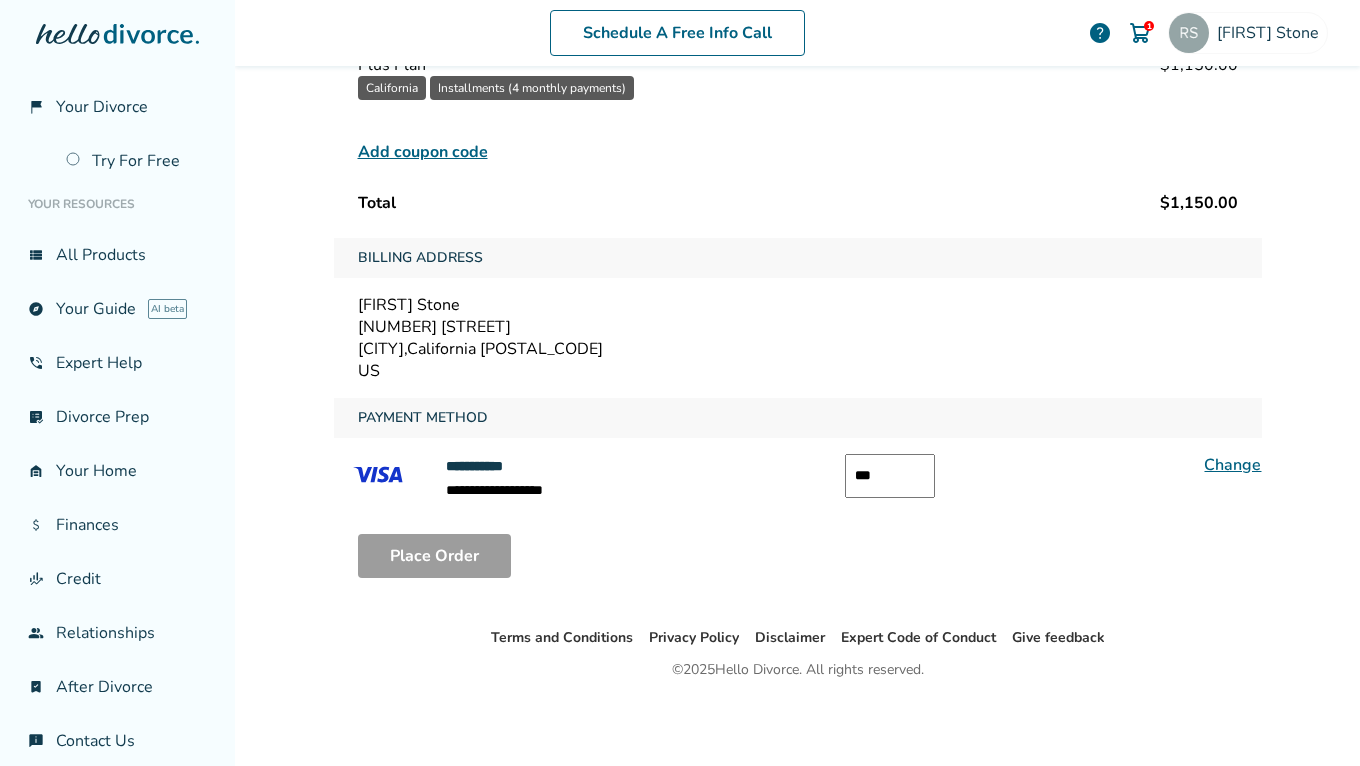 click on "***" at bounding box center [890, 476] 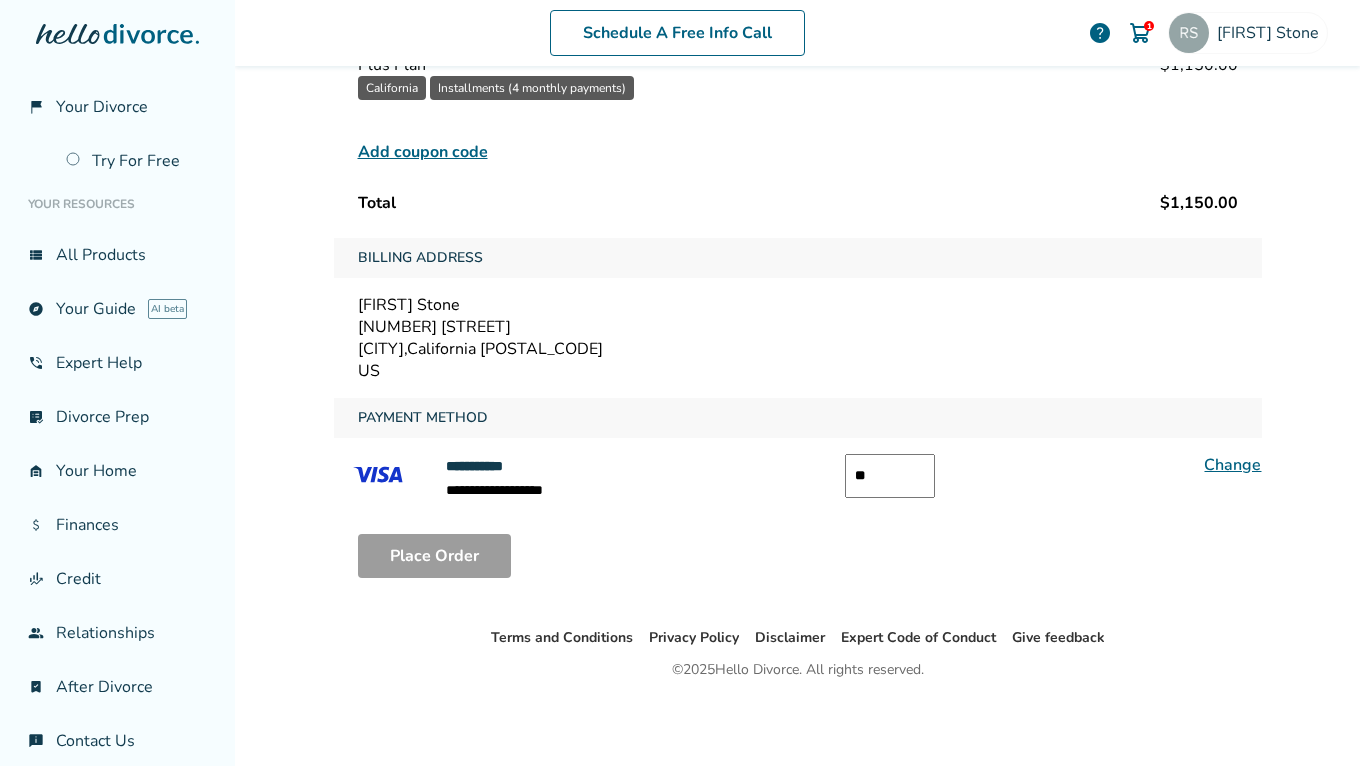 type on "*" 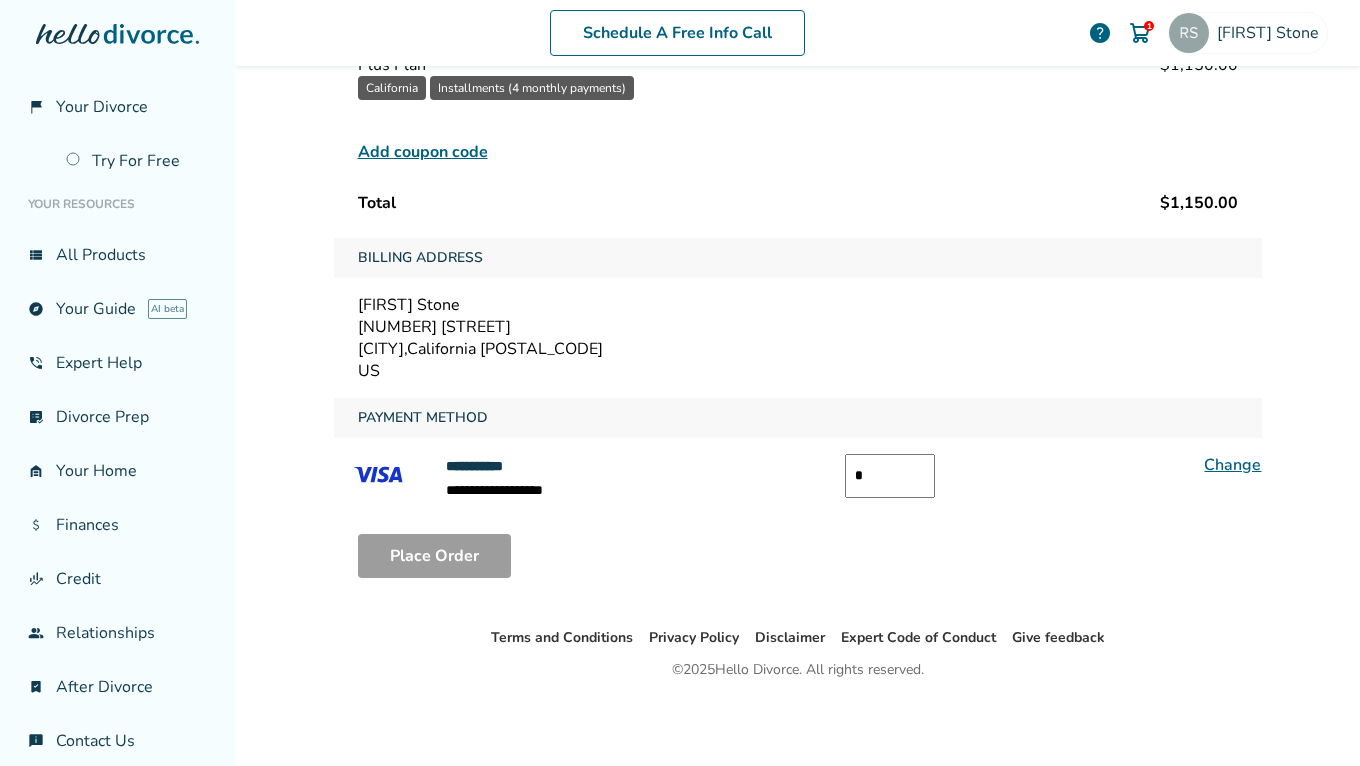 type 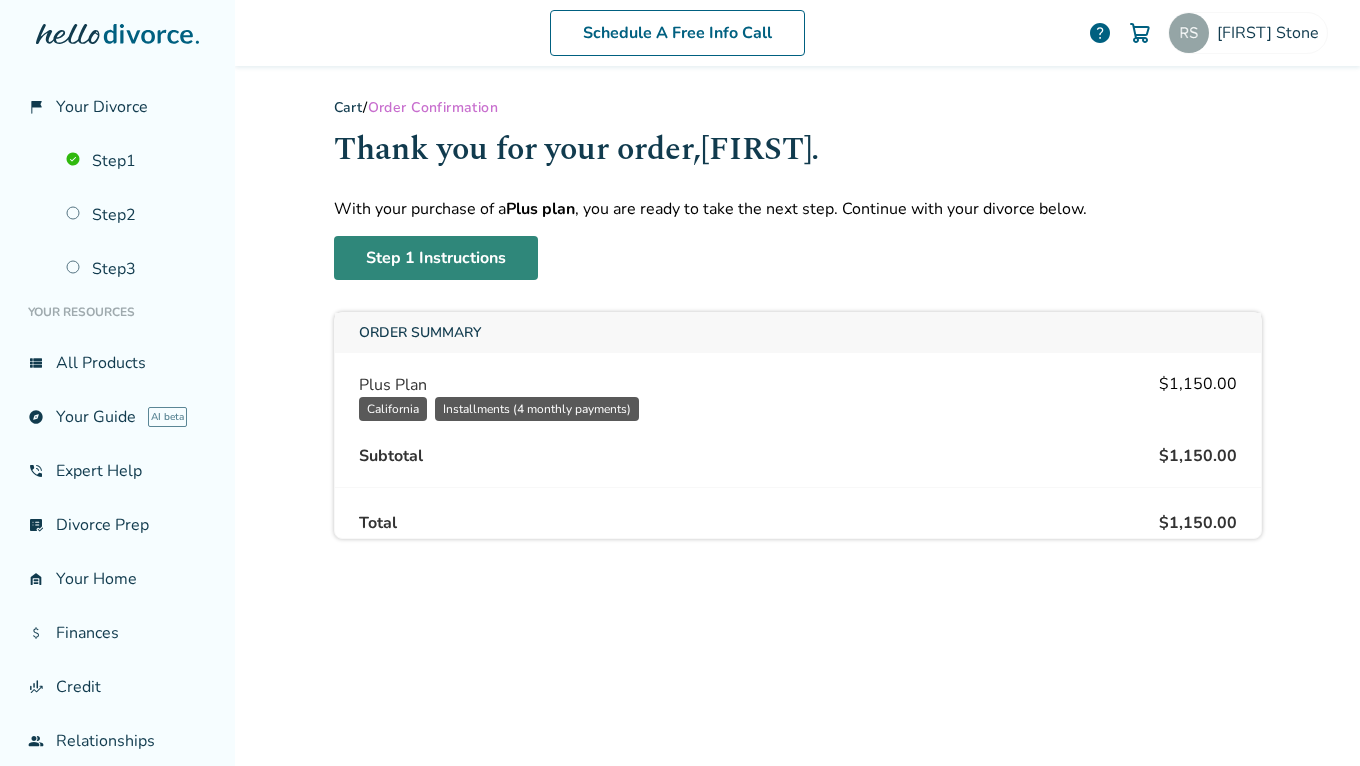 scroll, scrollTop: 0, scrollLeft: 0, axis: both 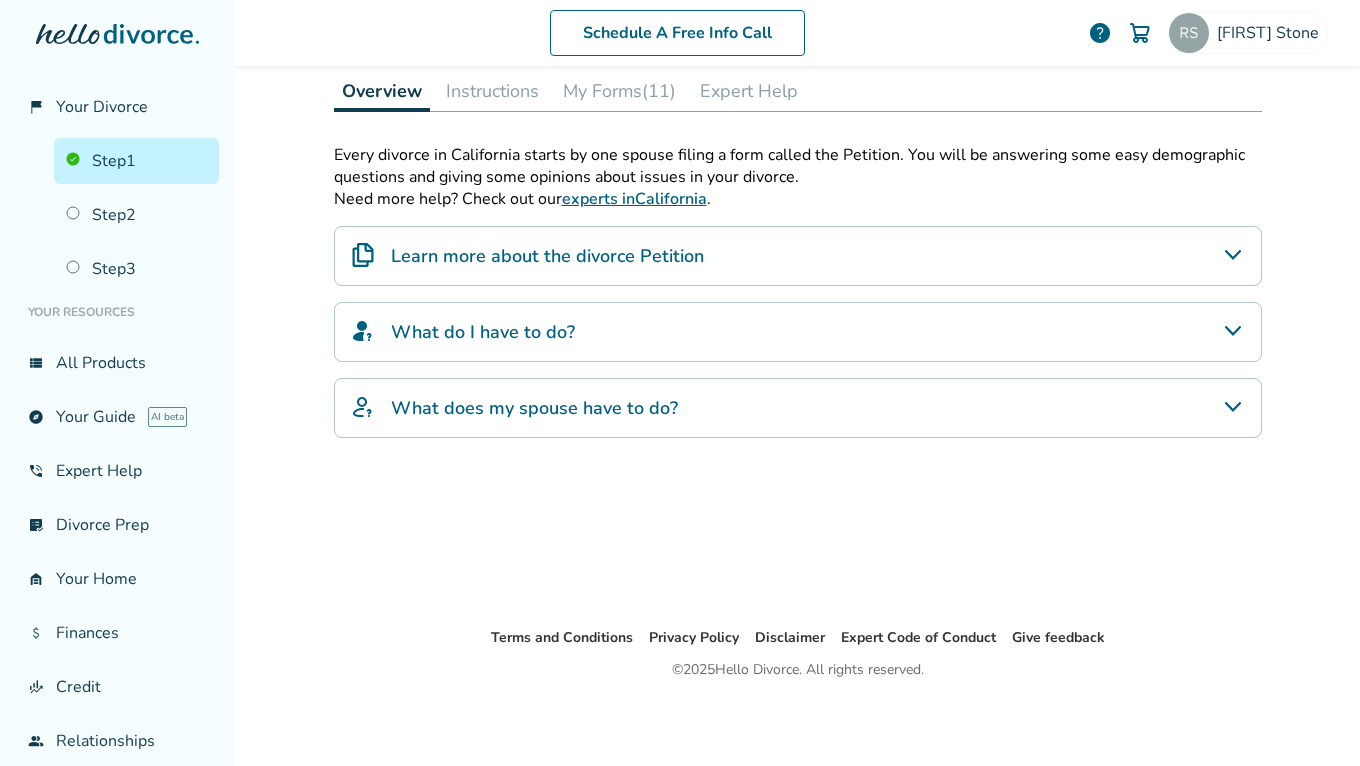 click on "Learn more about the divorce Petition" at bounding box center [547, 256] 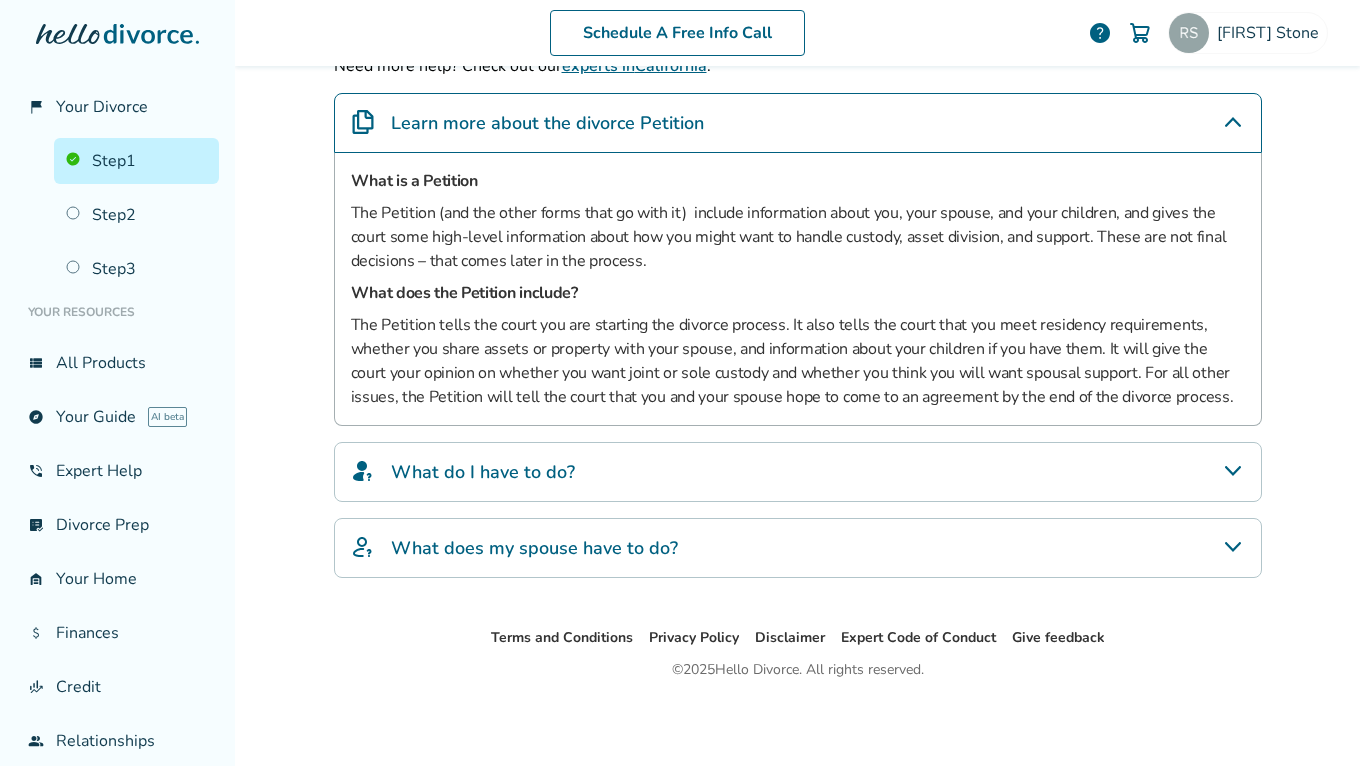 scroll, scrollTop: 446, scrollLeft: 0, axis: vertical 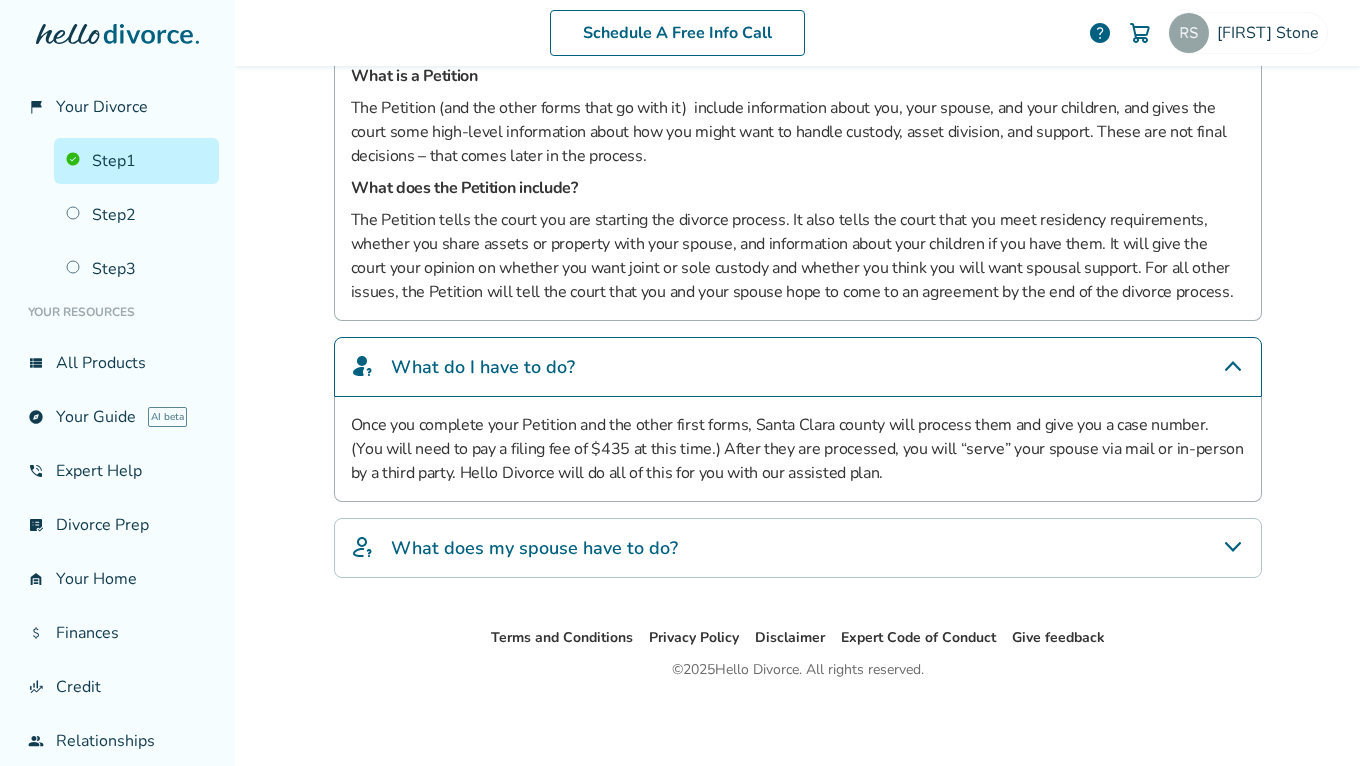 click on "What does my spouse have to do?" at bounding box center (798, 548) 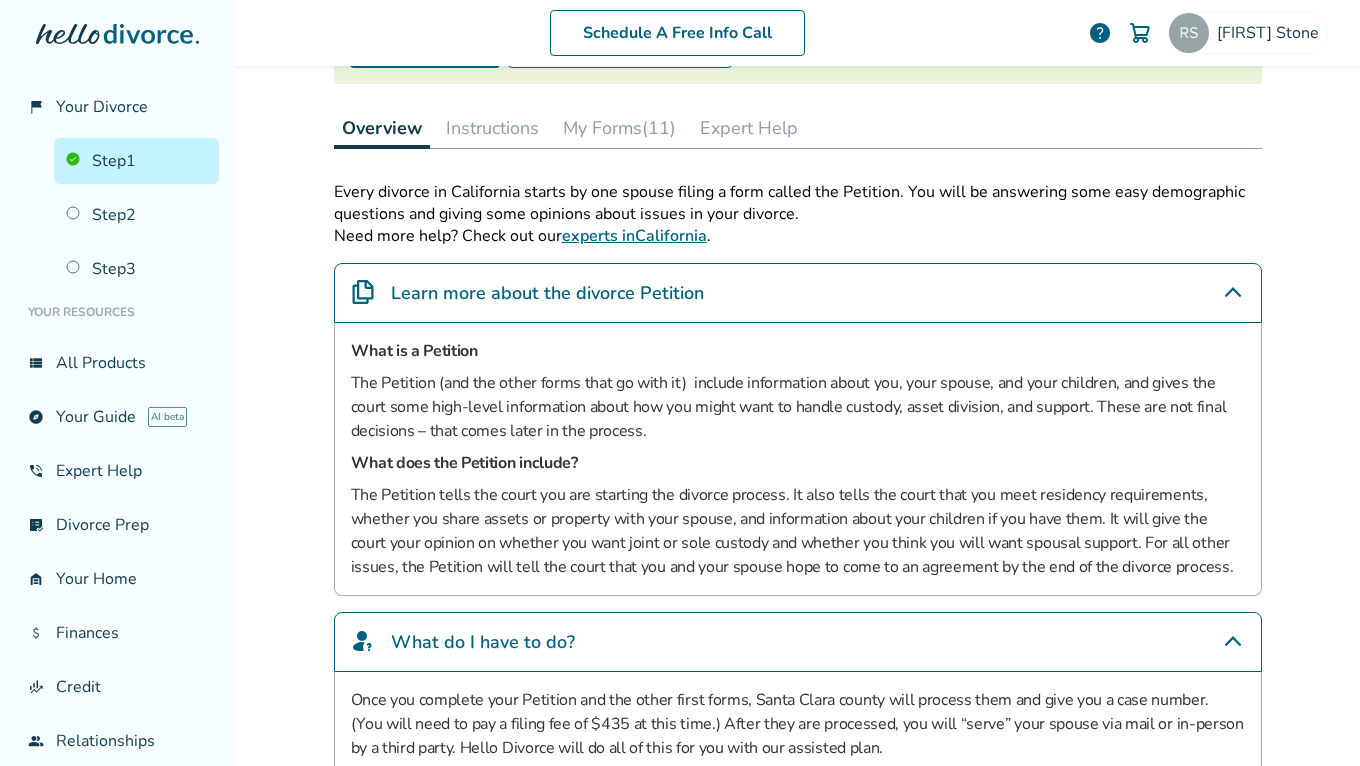 scroll, scrollTop: 0, scrollLeft: 0, axis: both 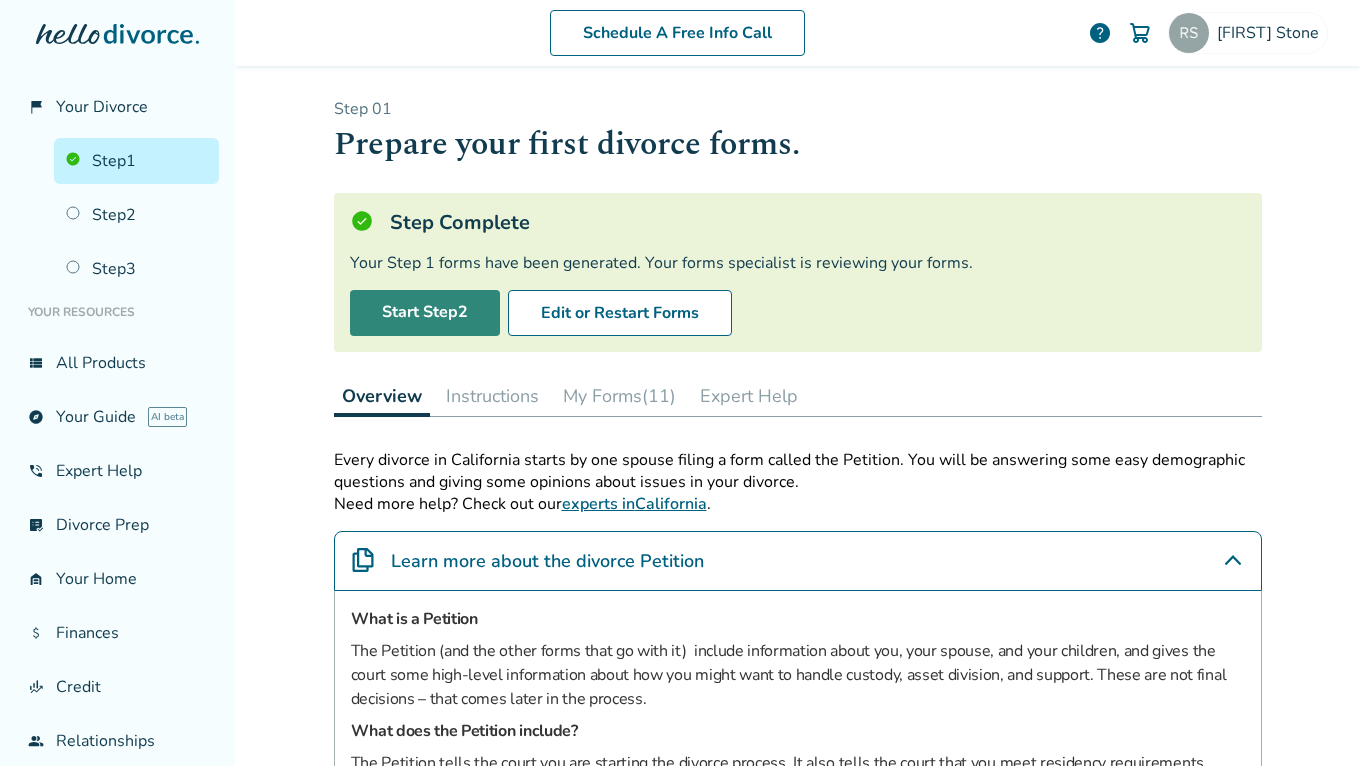 click on "Start Step  2" at bounding box center [425, 313] 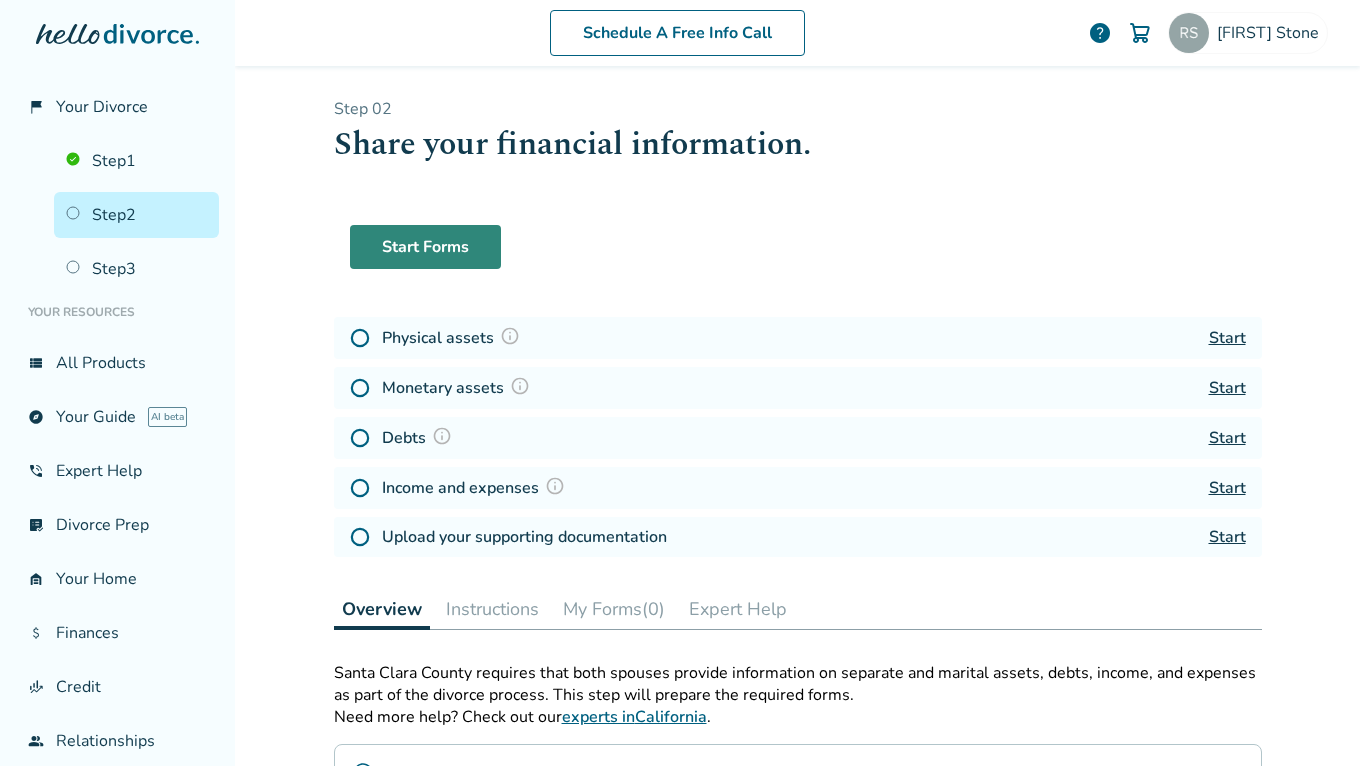 click on "Start Forms" at bounding box center [425, 247] 